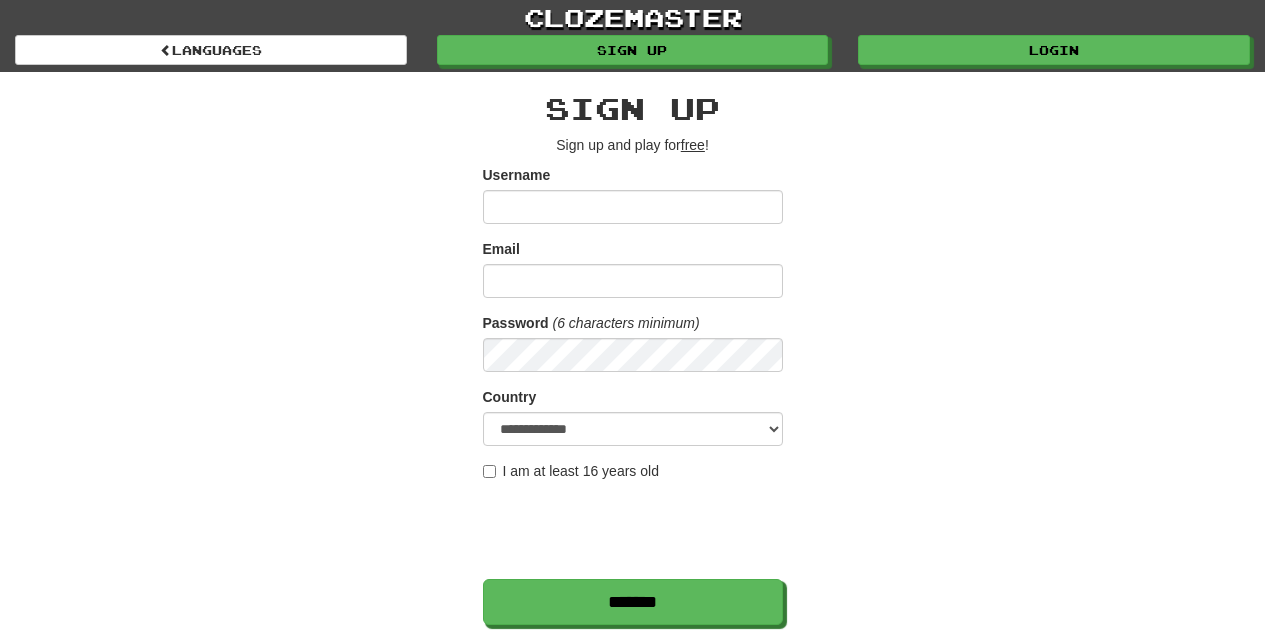 scroll, scrollTop: 0, scrollLeft: 0, axis: both 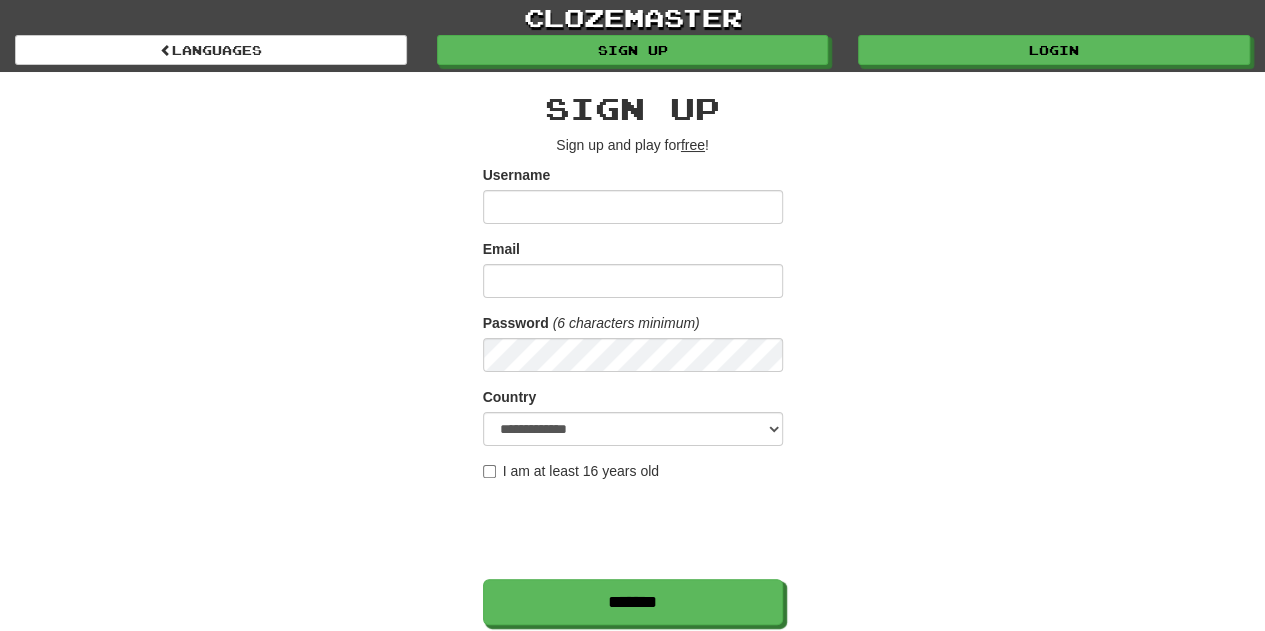 type on "**********" 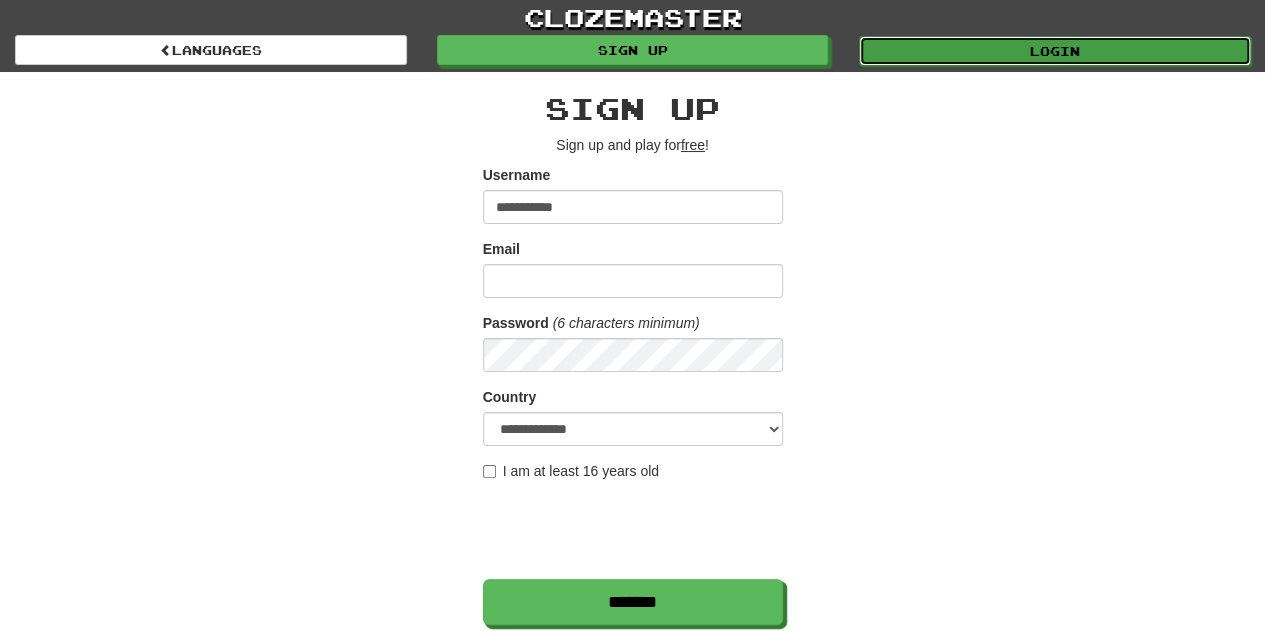 click on "Login" at bounding box center [1055, 51] 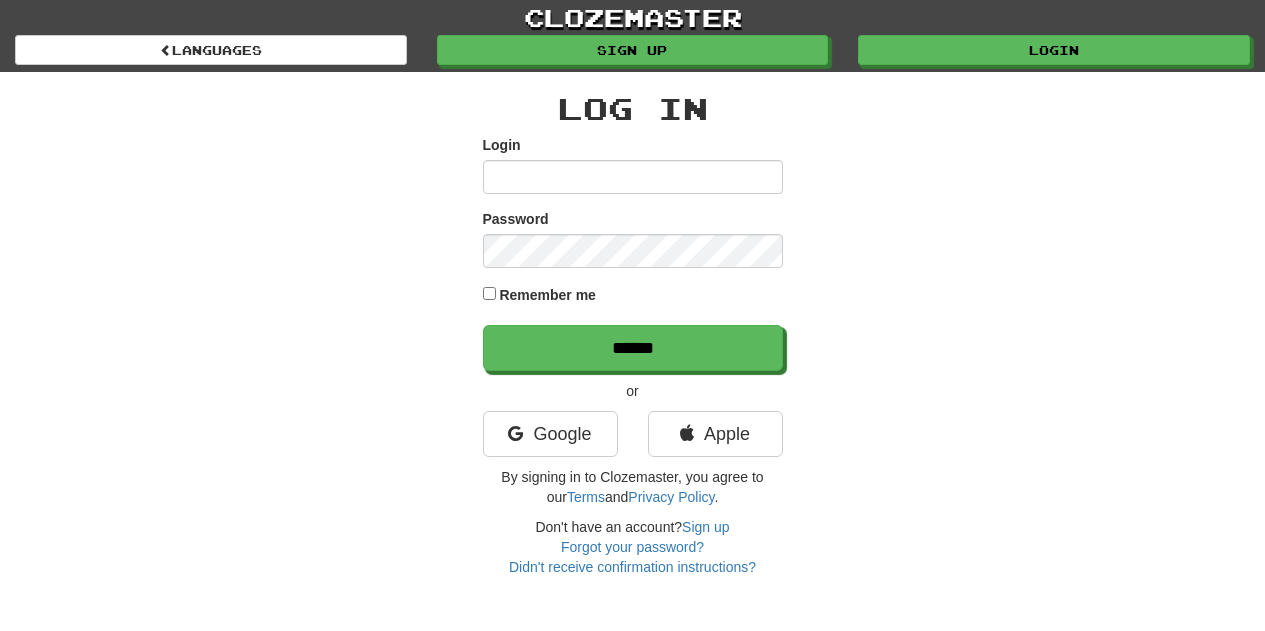 scroll, scrollTop: 0, scrollLeft: 0, axis: both 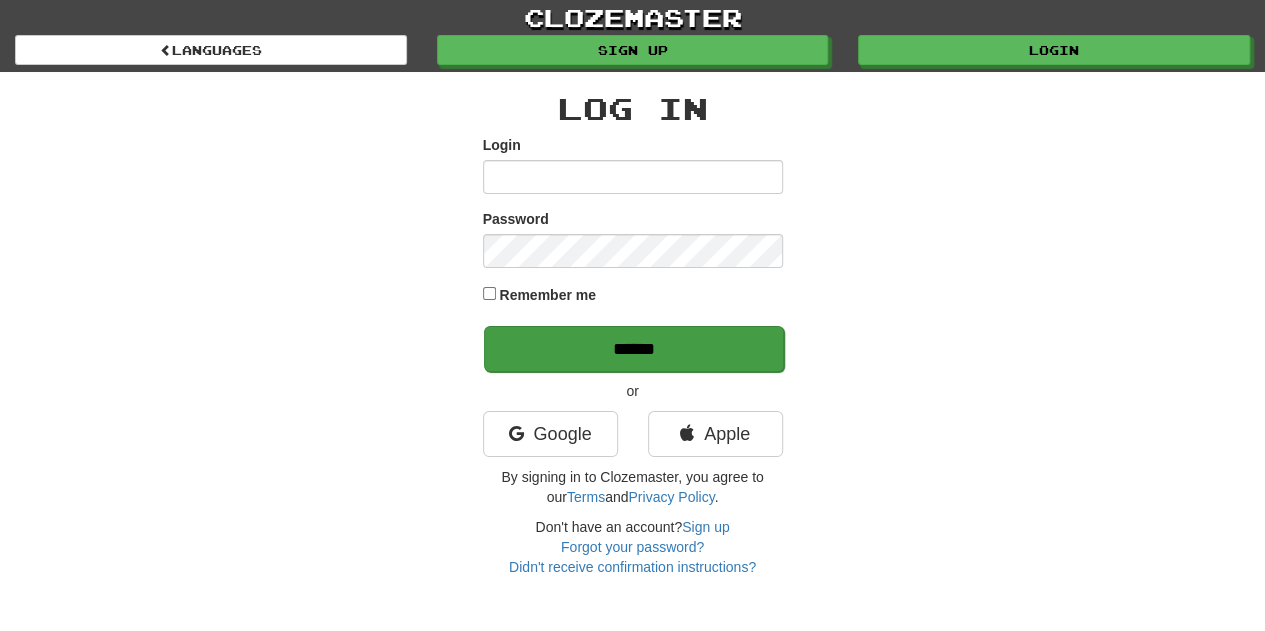 type on "**********" 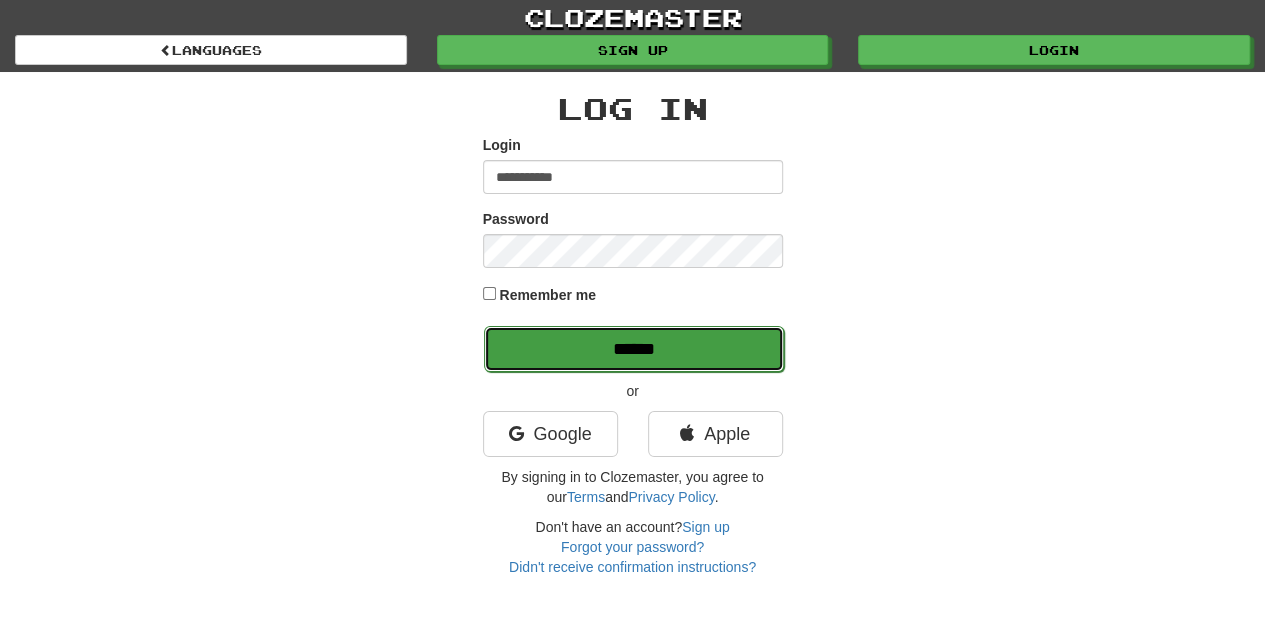click on "******" at bounding box center (634, 349) 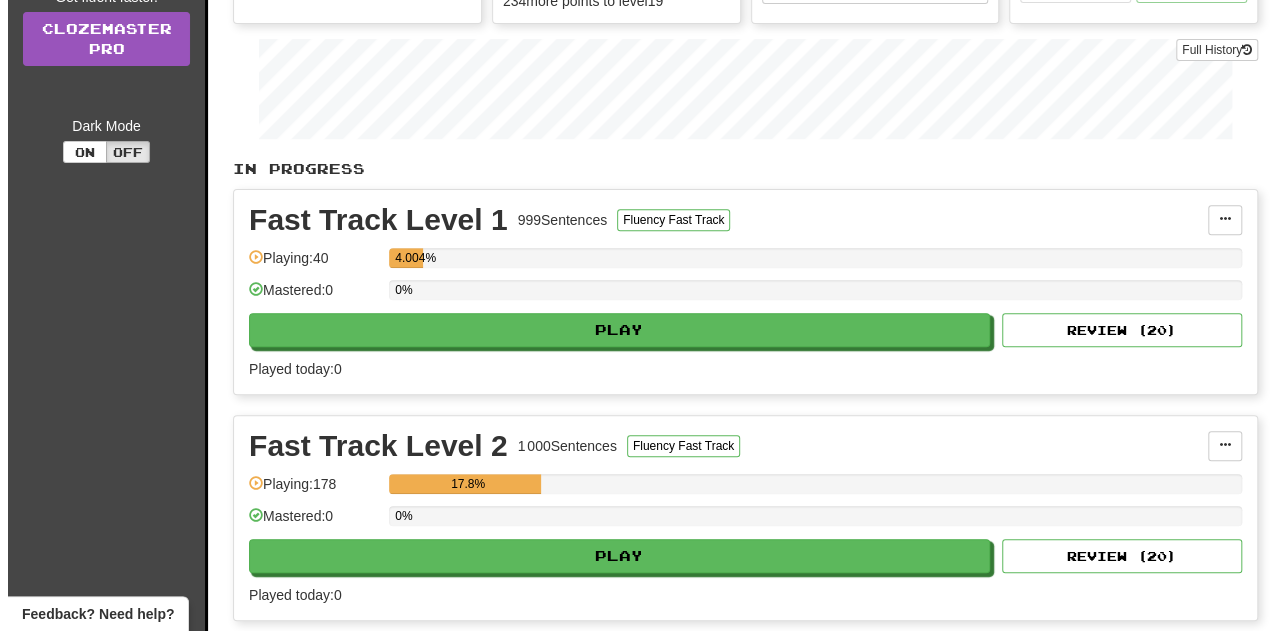 scroll, scrollTop: 275, scrollLeft: 0, axis: vertical 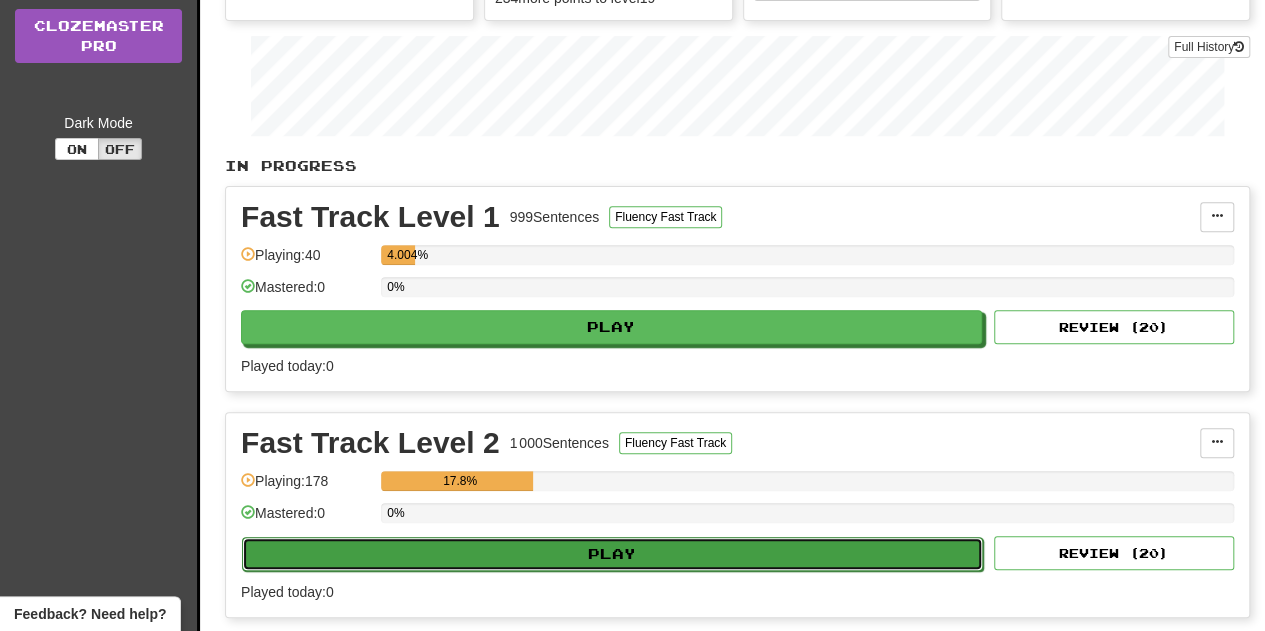 click on "Play" at bounding box center [612, 554] 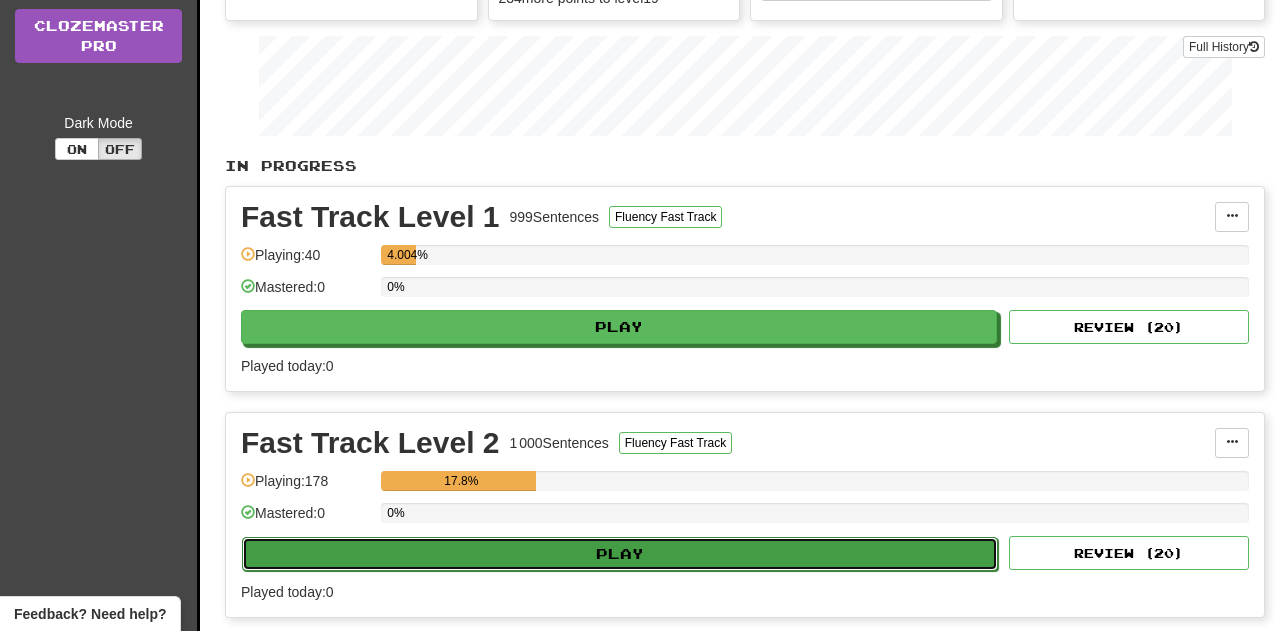 select on "**" 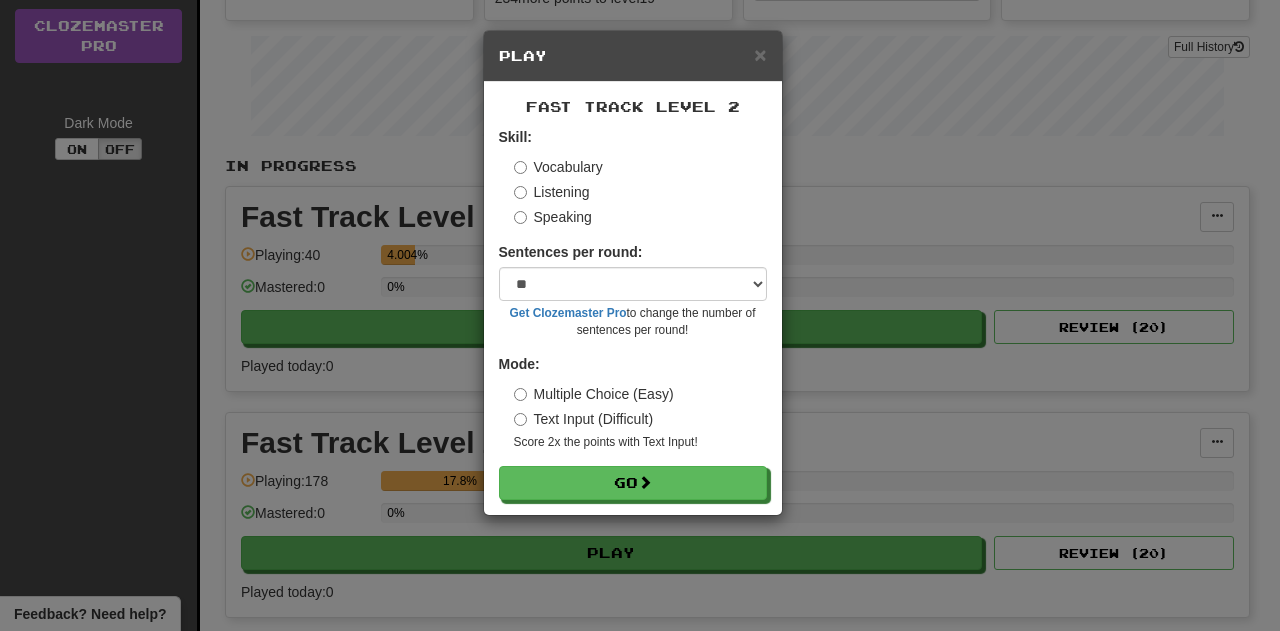 click on "Fast Track Level 2 Skill: Vocabulary Listening Speaking Sentences per round: * ** ** ** ** ** *** ******** Get Clozemaster Pro  to change the number of sentences per round! Mode: Multiple Choice (Easy) Text Input (Difficult) Score 2x the points with Text Input ! Go" at bounding box center (633, 298) 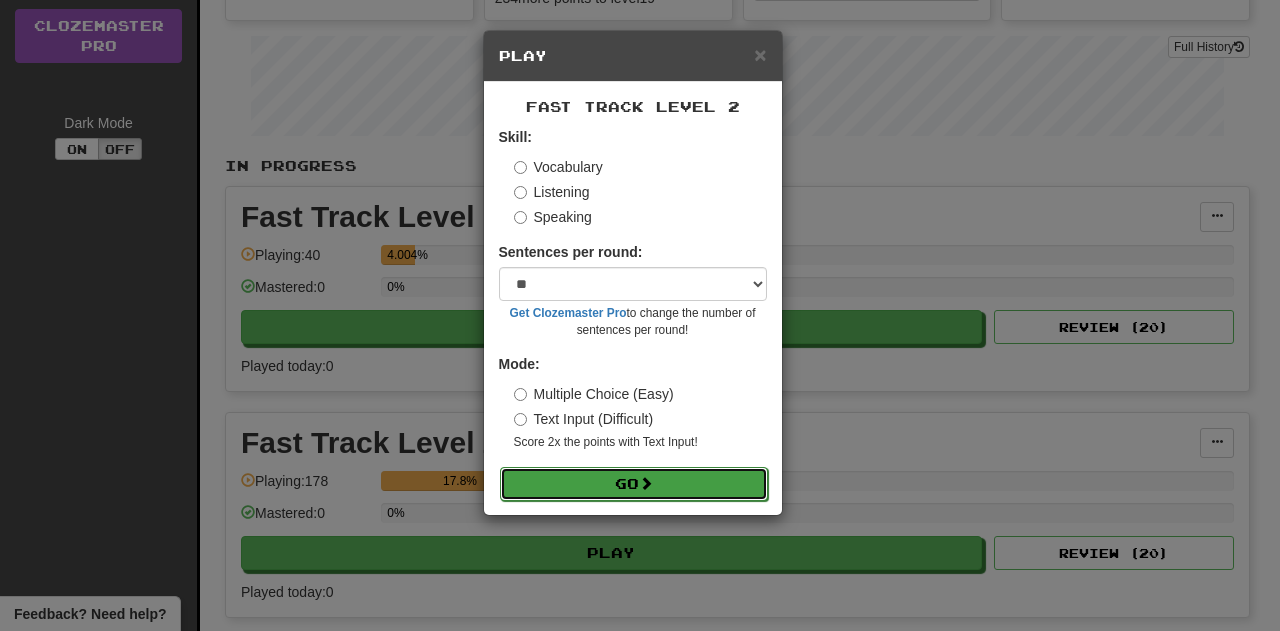 click on "Go" at bounding box center (634, 484) 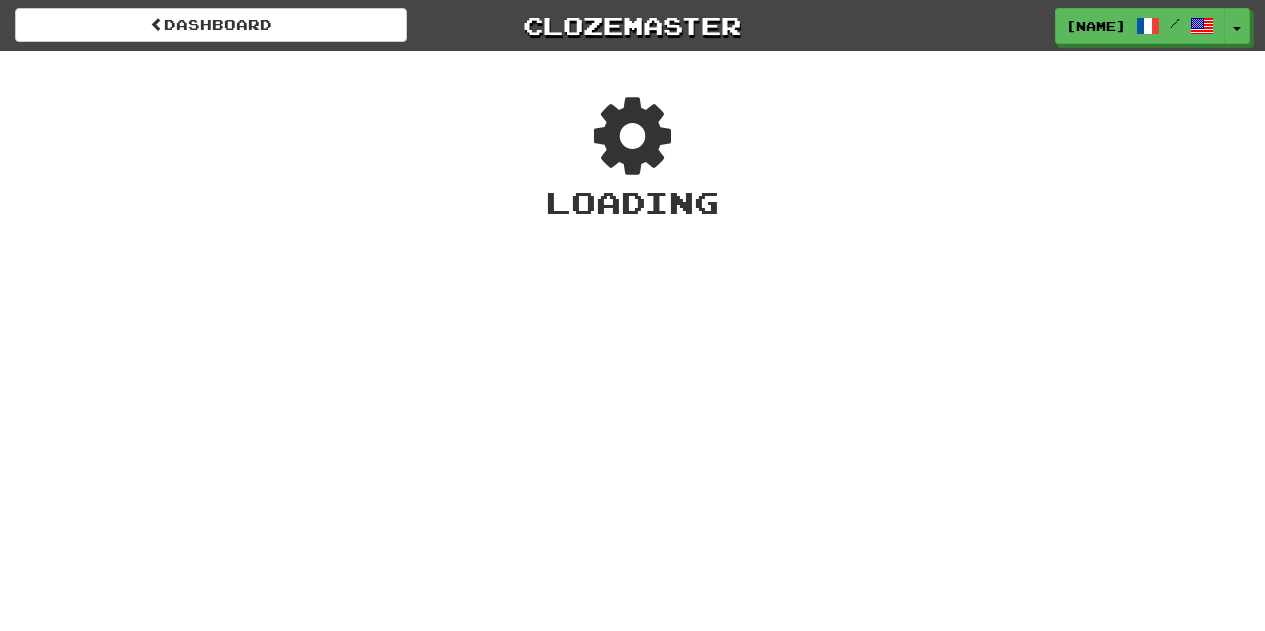 scroll, scrollTop: 0, scrollLeft: 0, axis: both 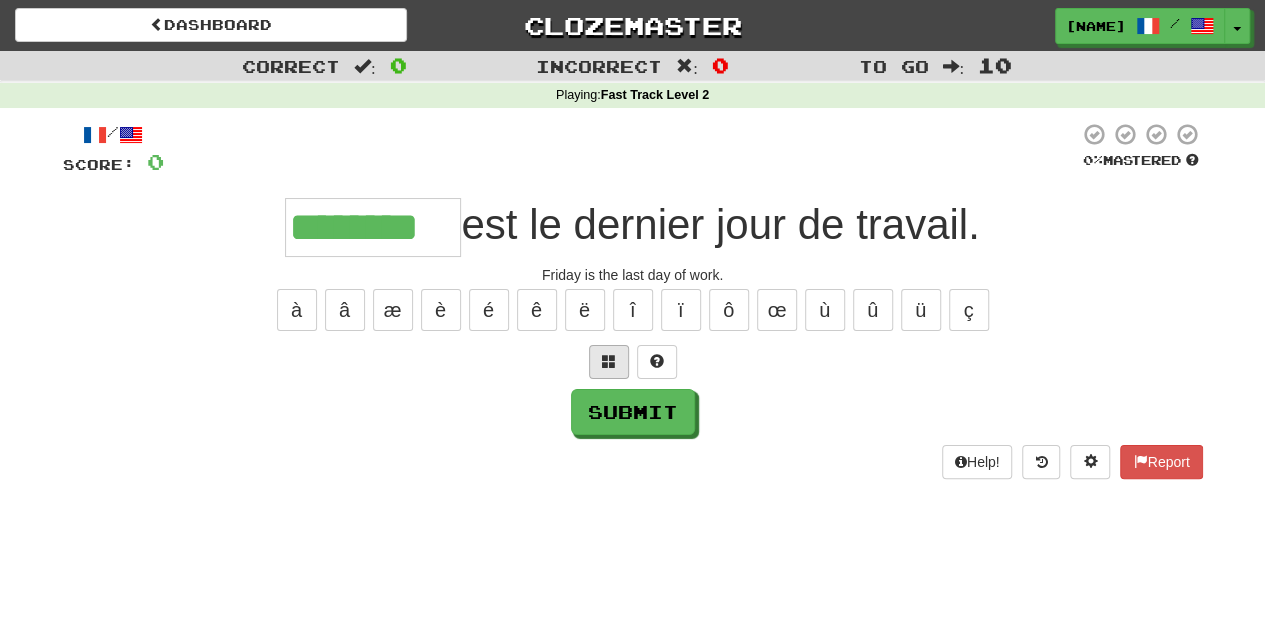 type on "********" 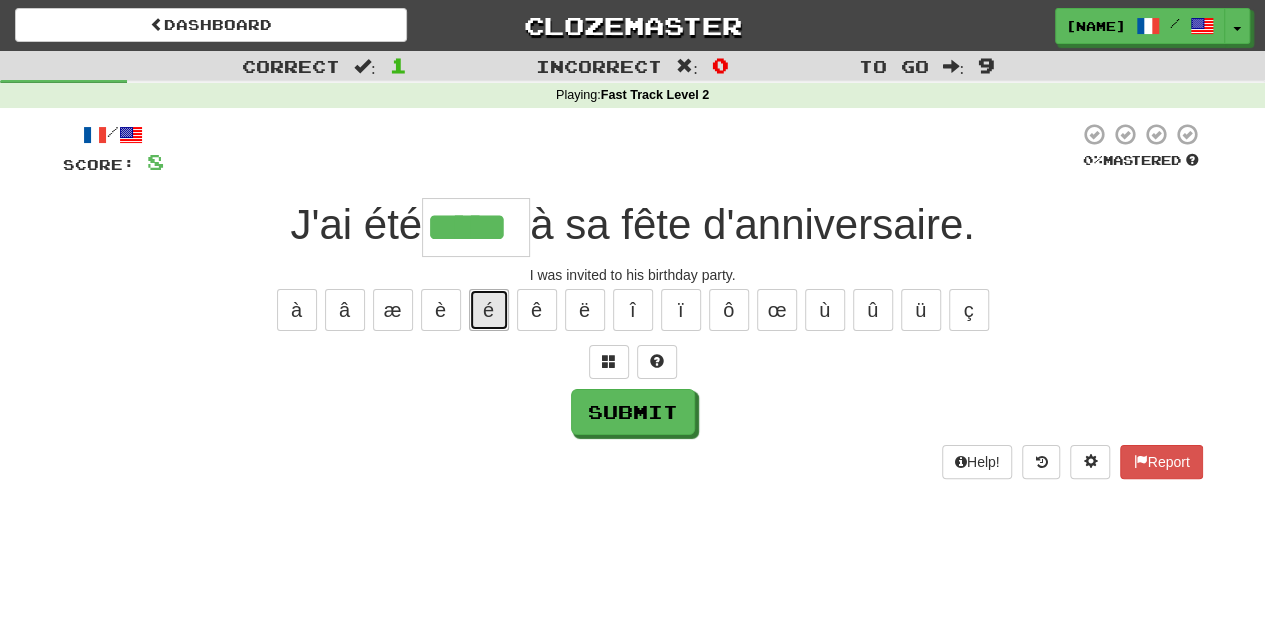 click on "é" at bounding box center (489, 310) 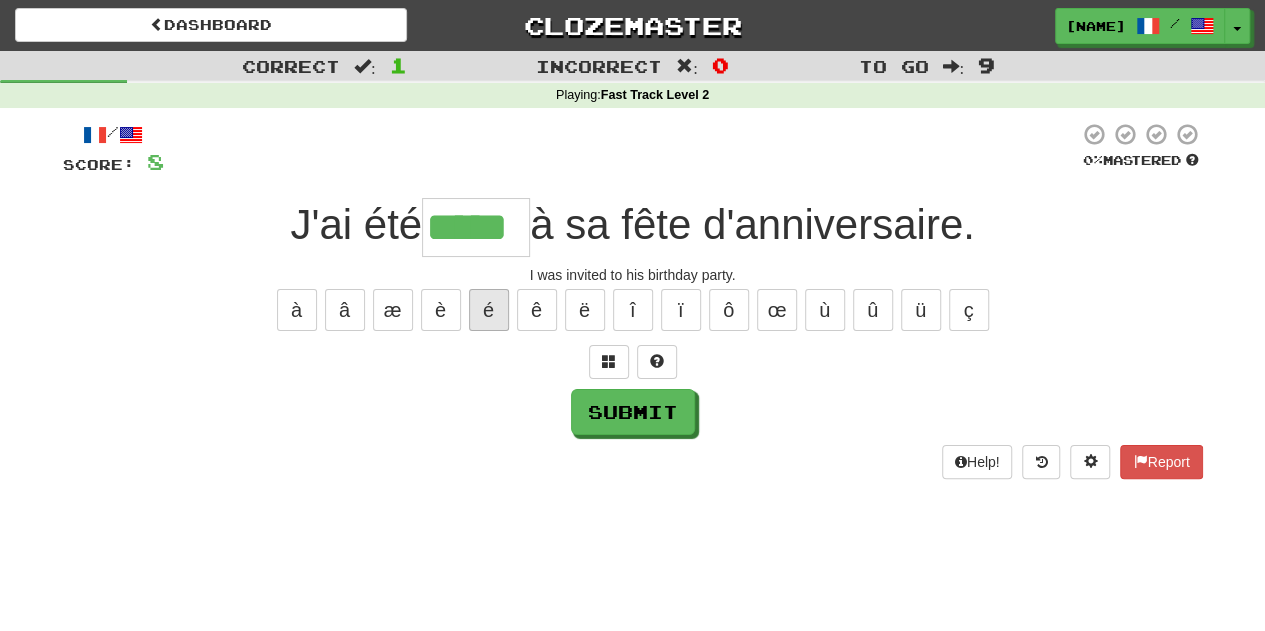 type on "******" 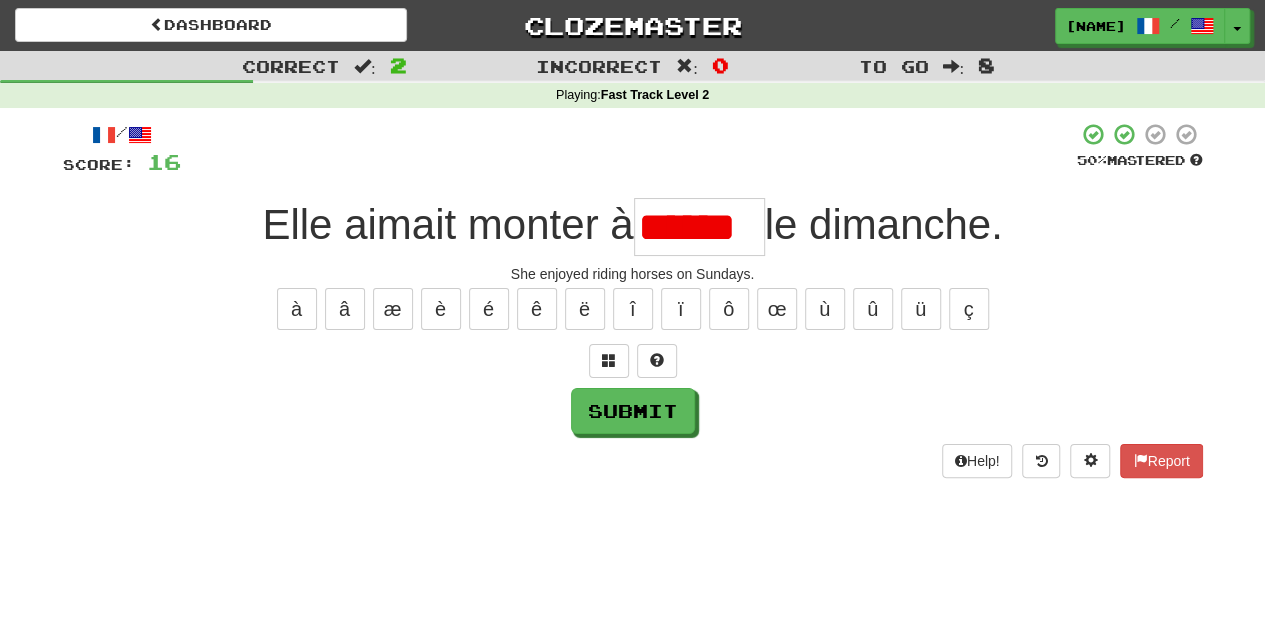 scroll, scrollTop: 0, scrollLeft: 0, axis: both 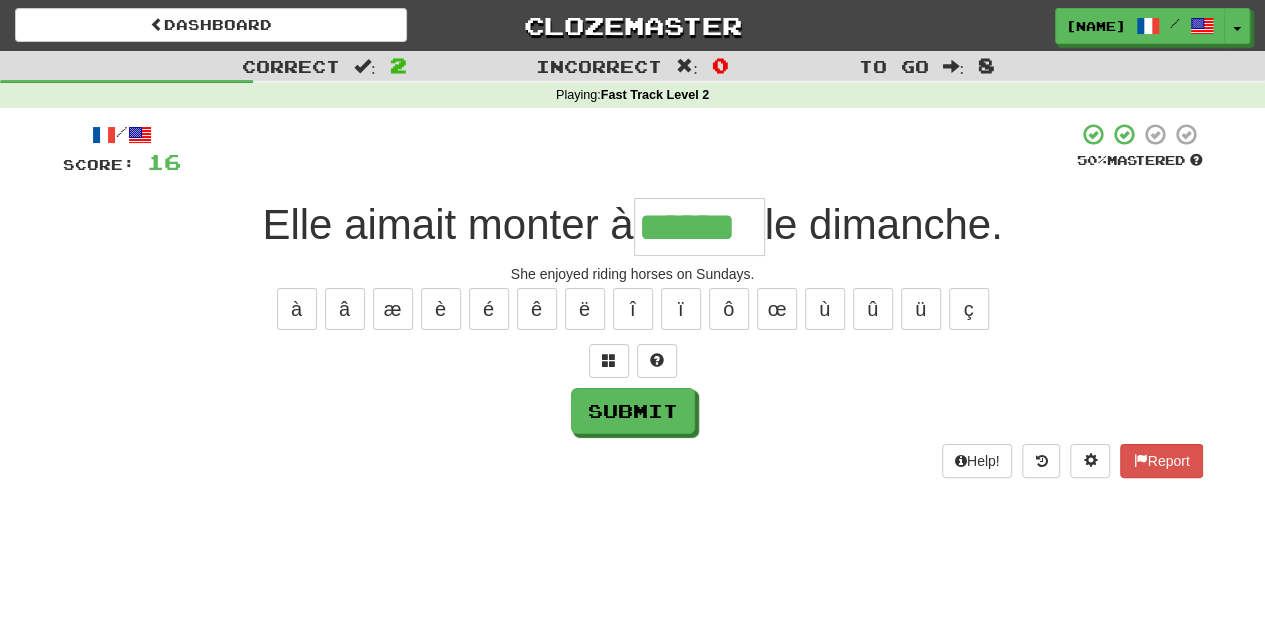 type on "******" 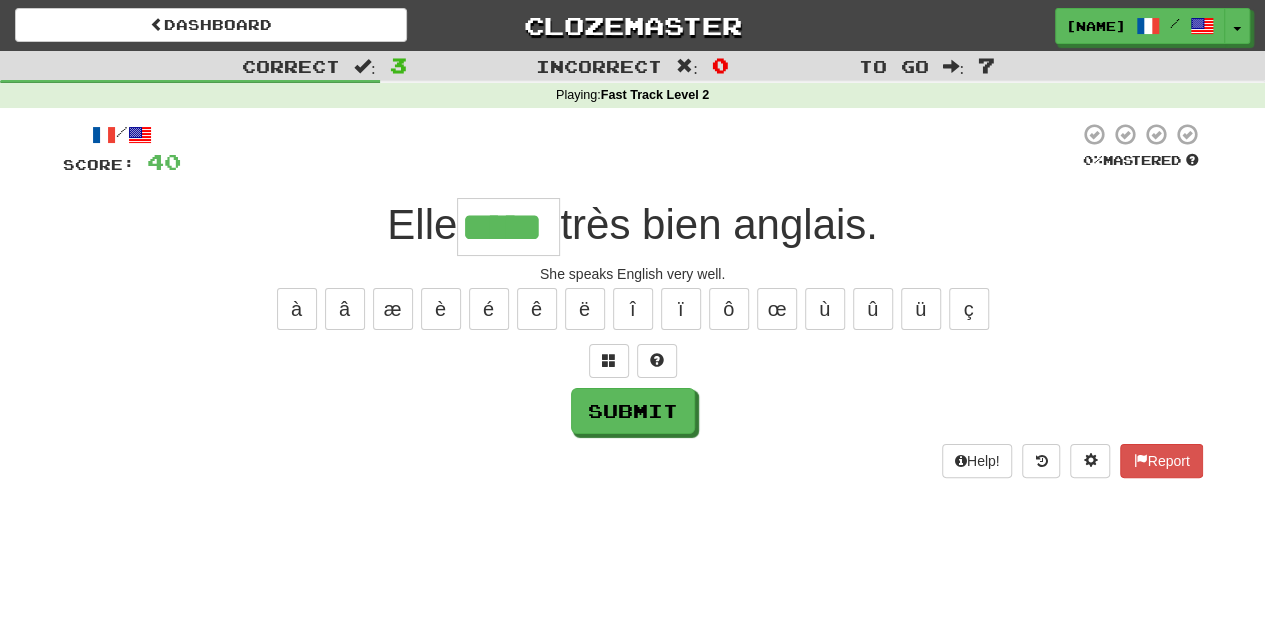 type on "*****" 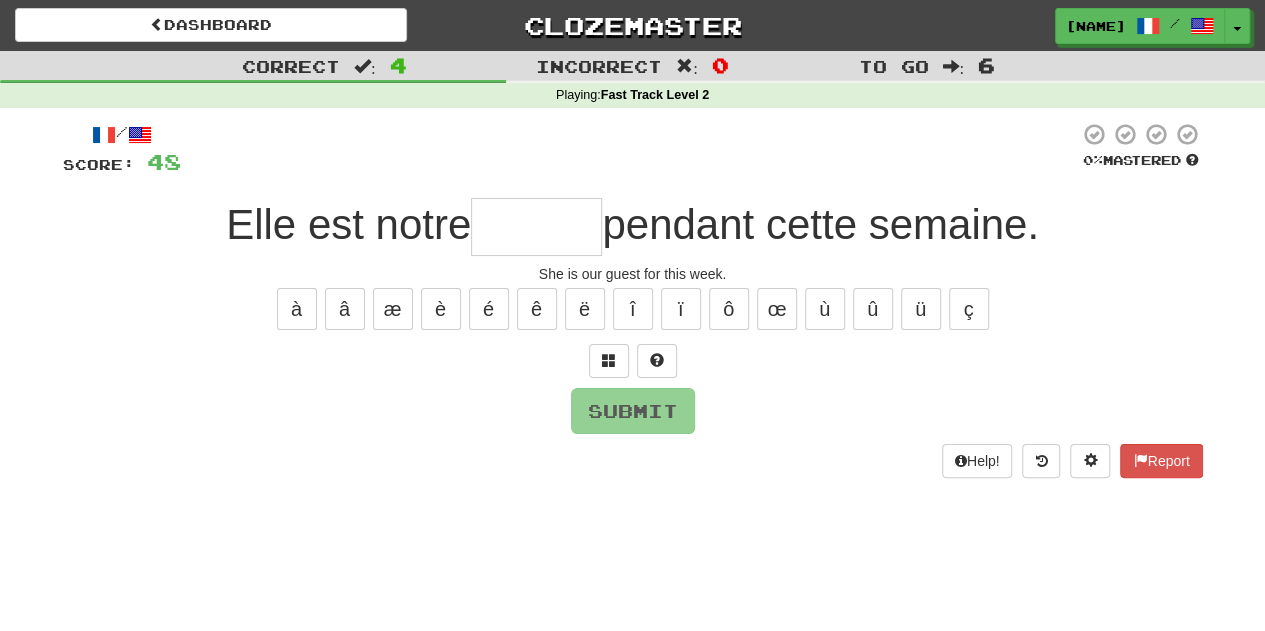 type on "*" 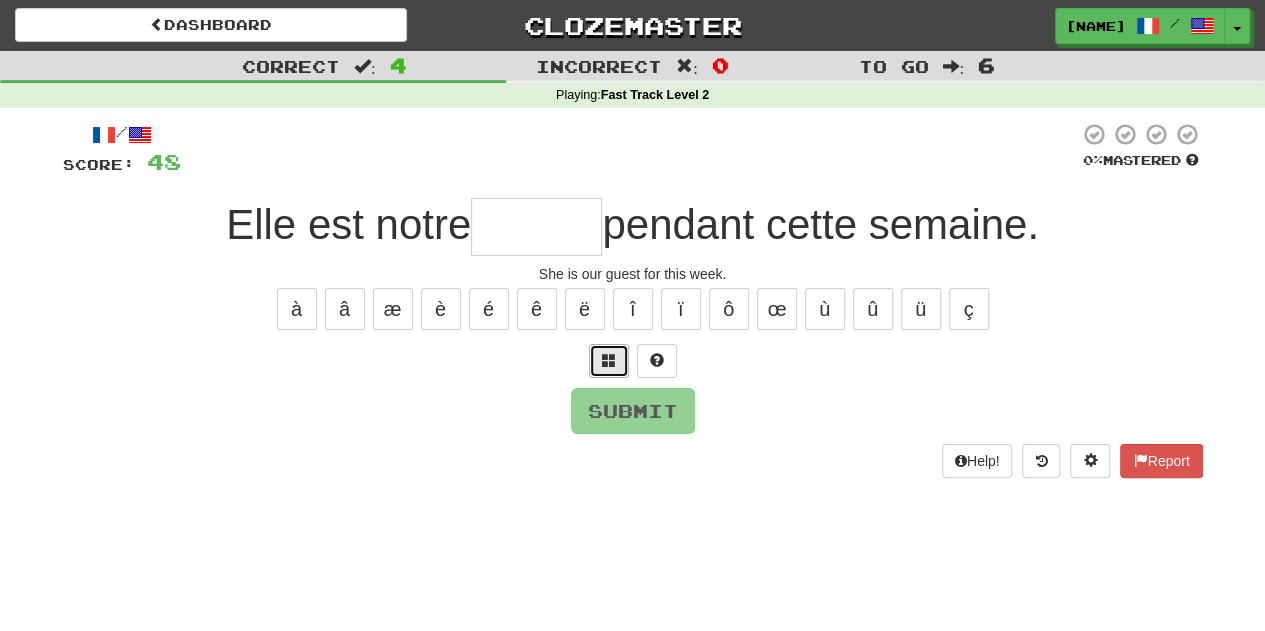 click at bounding box center (609, 361) 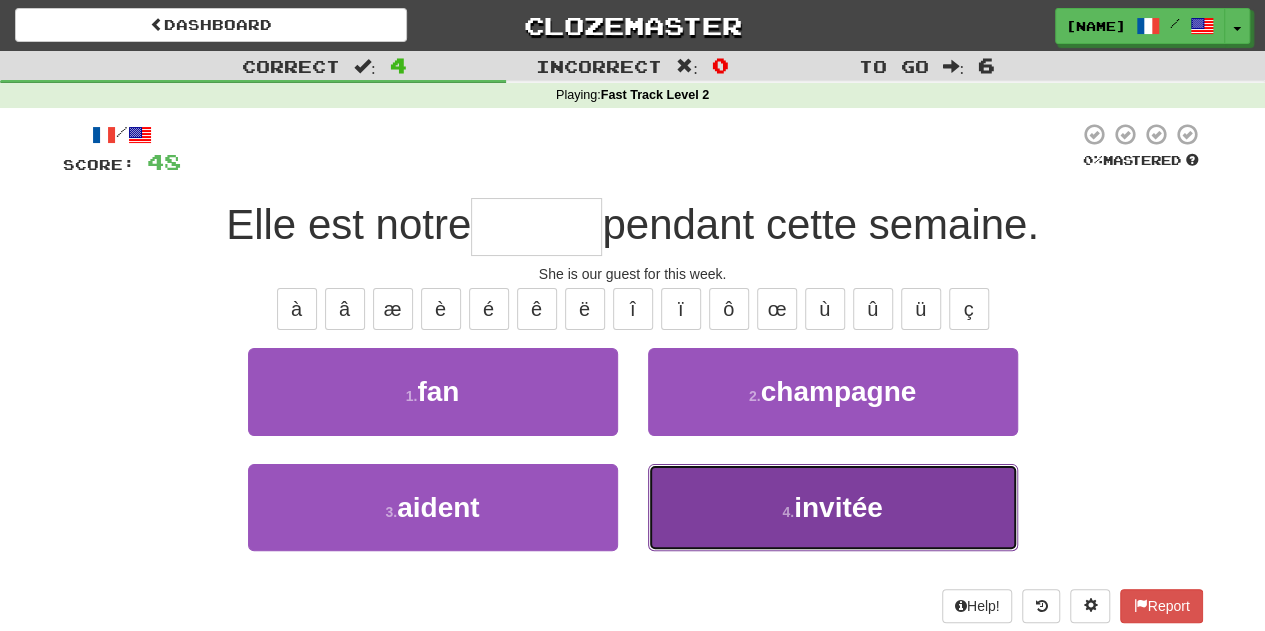 click on "4 .  invitée" at bounding box center (833, 507) 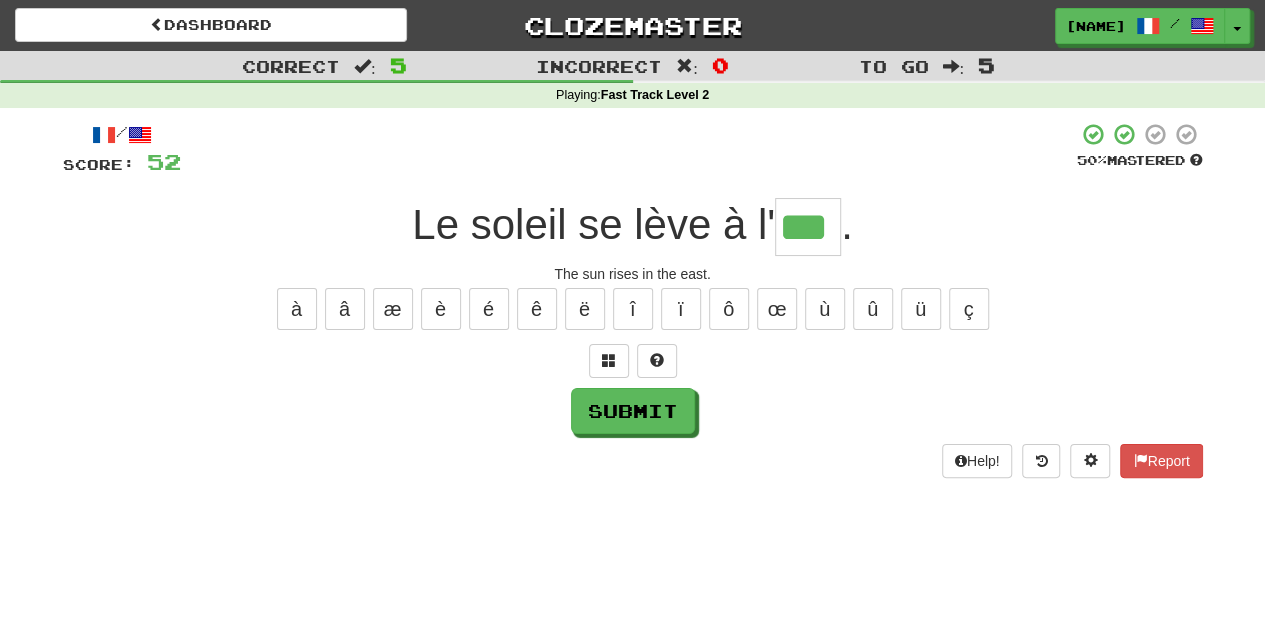 type on "***" 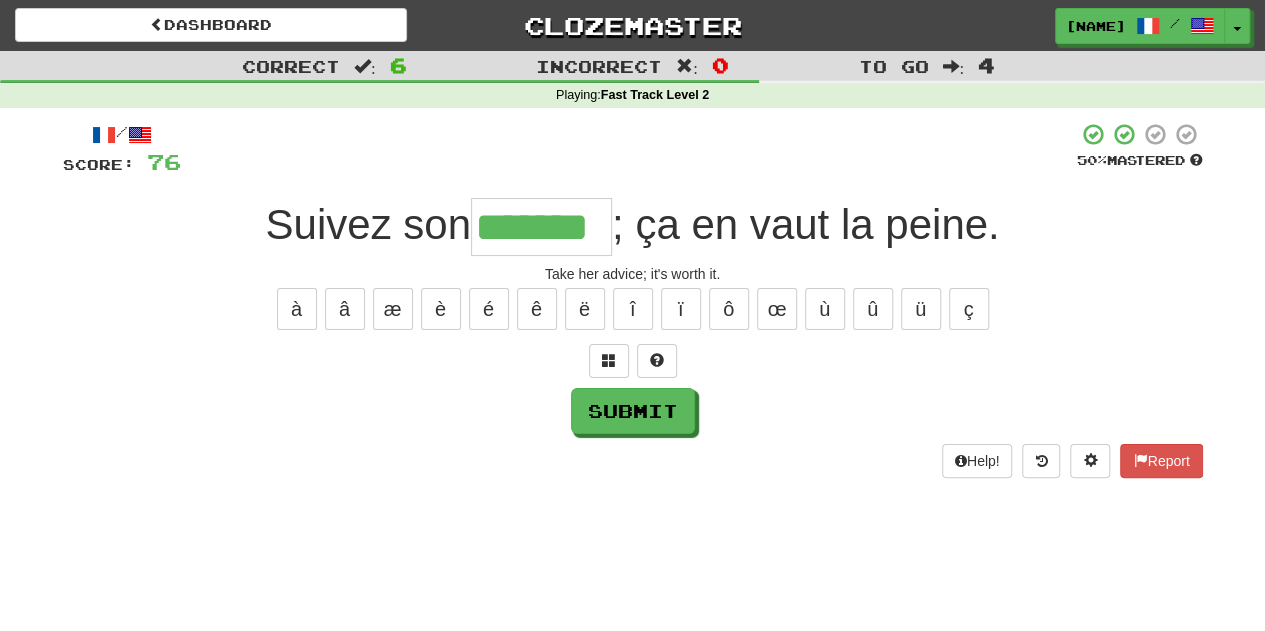 type on "*******" 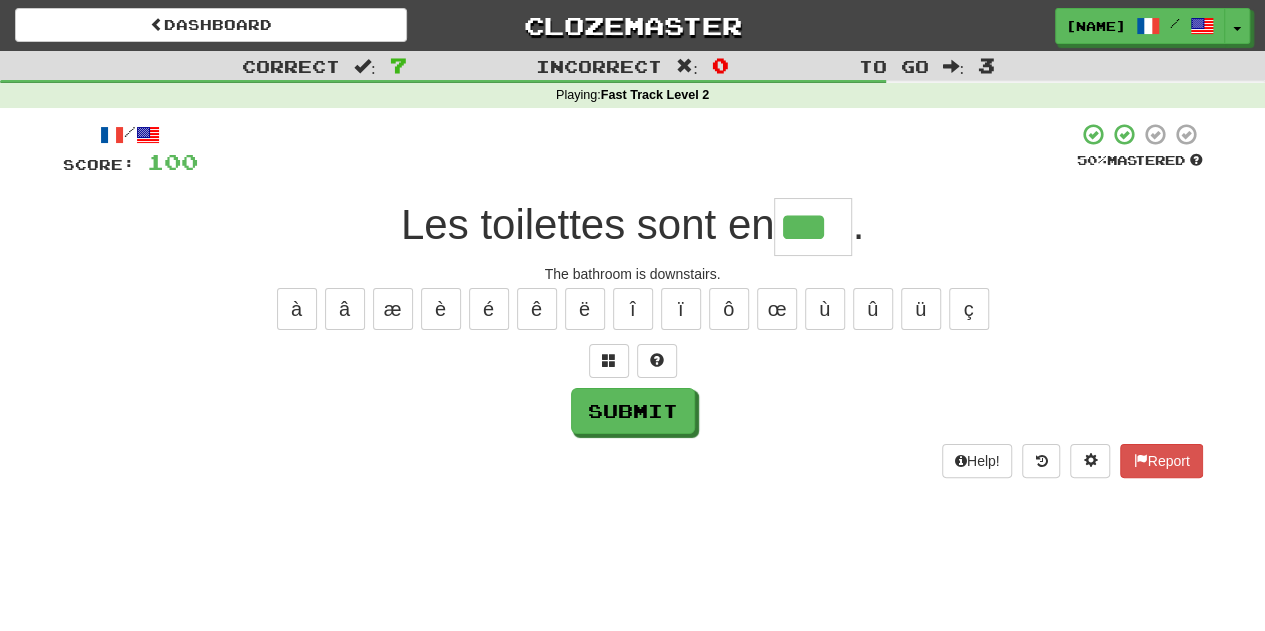 type on "***" 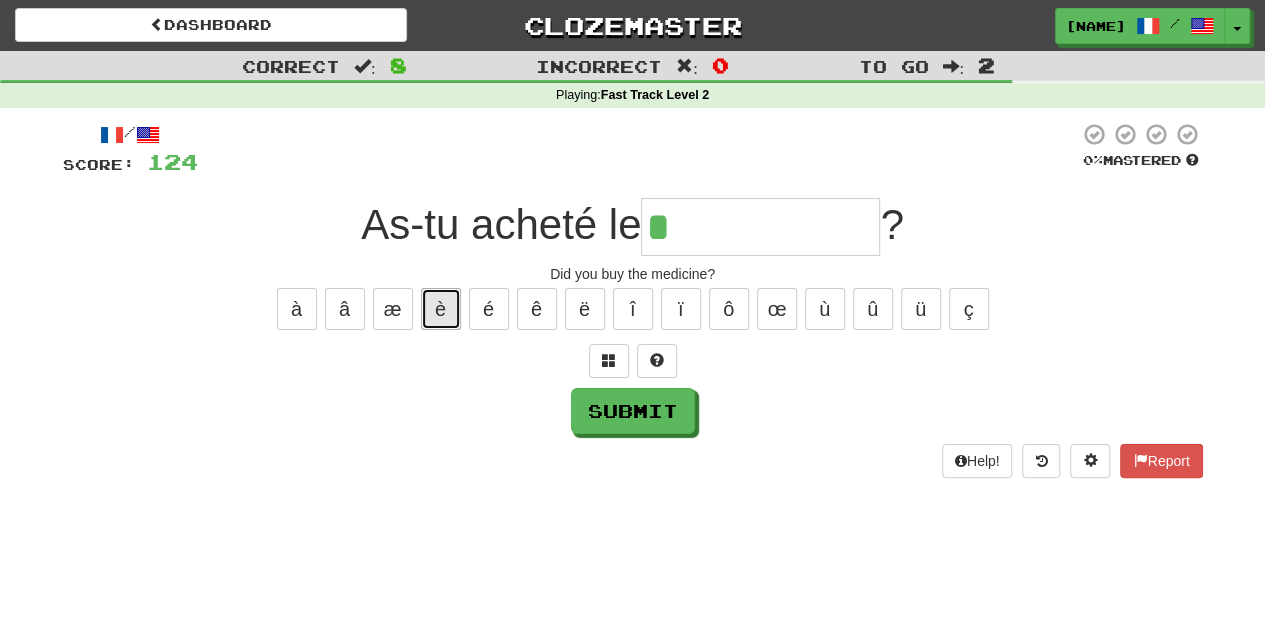 click on "è" at bounding box center [441, 309] 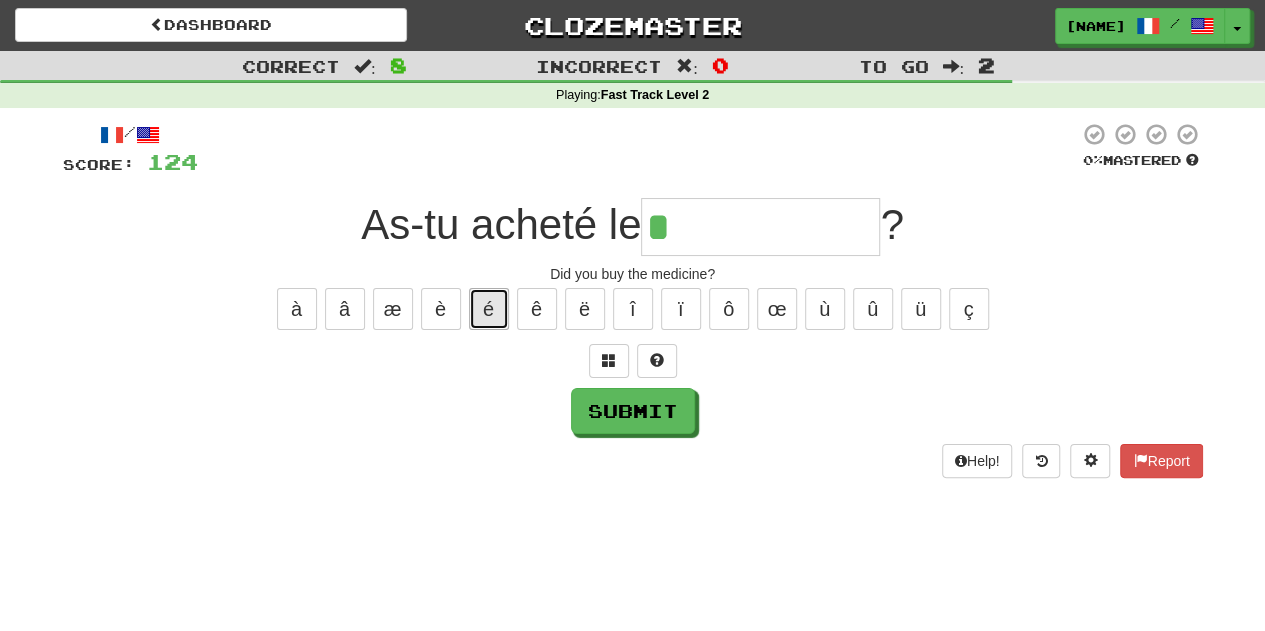 click on "é" at bounding box center (489, 309) 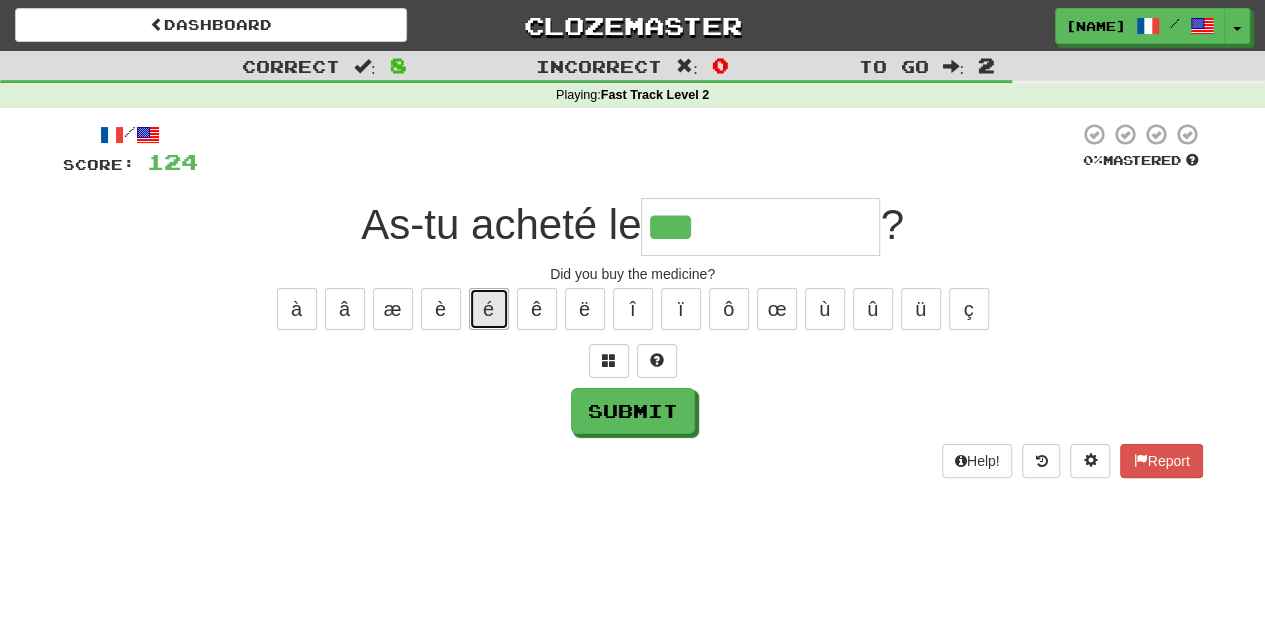 click on "é" at bounding box center [489, 309] 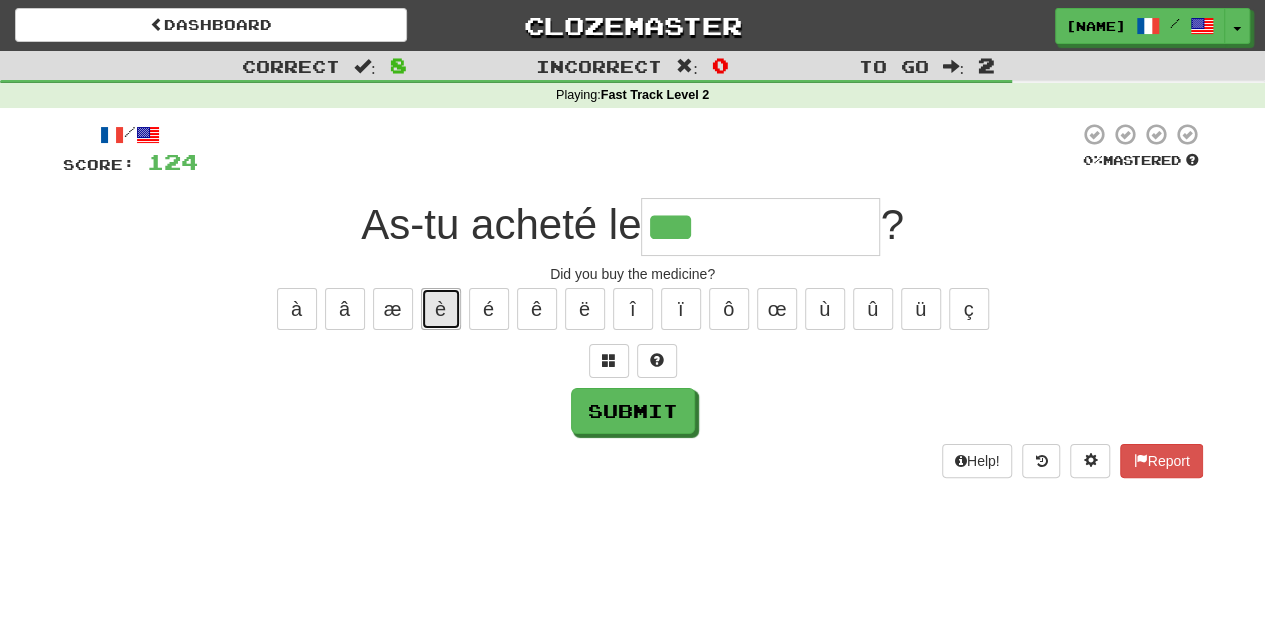 click on "è" at bounding box center [441, 309] 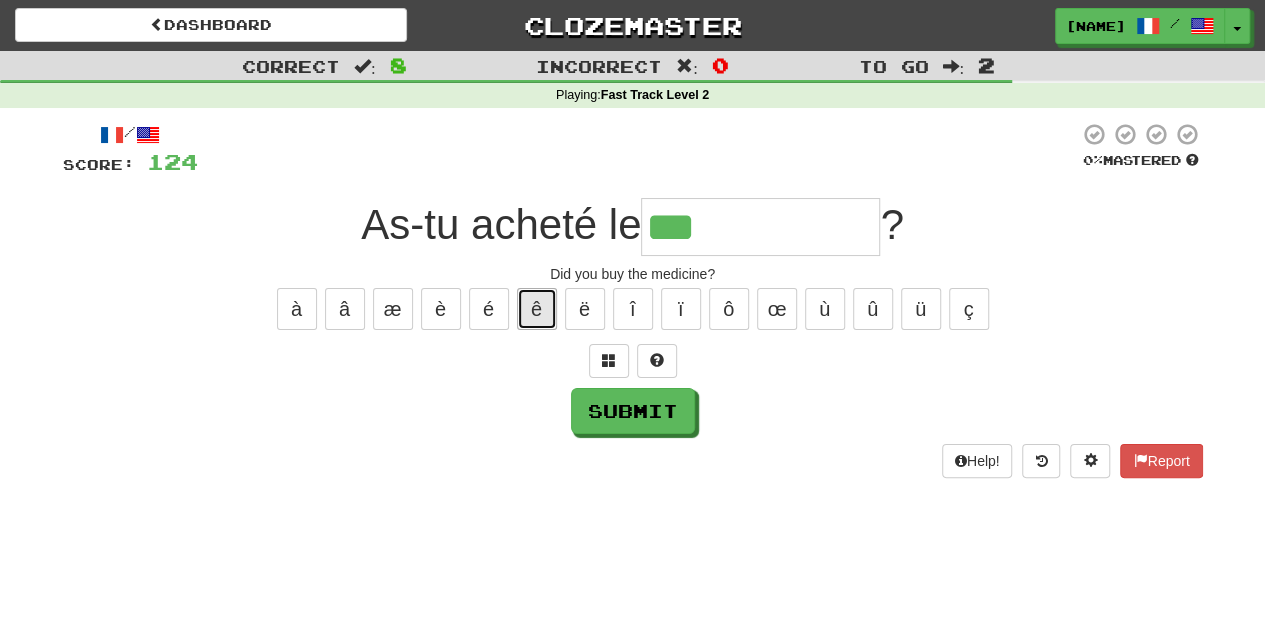 click on "ê" at bounding box center (537, 309) 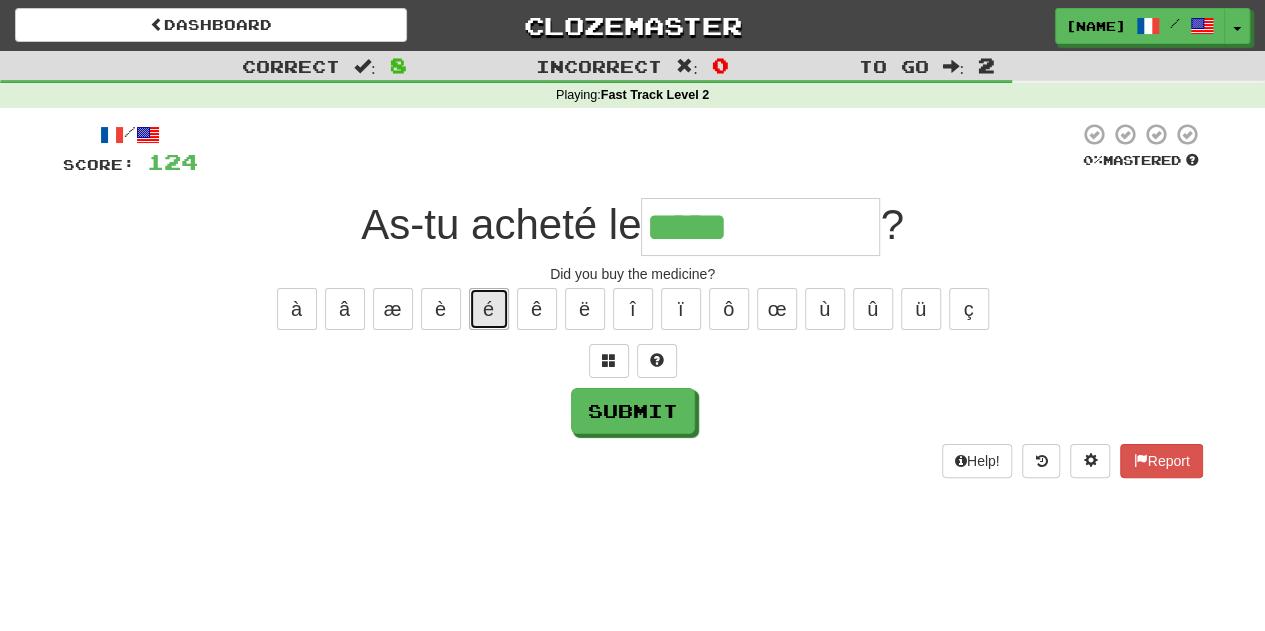 click on "é" at bounding box center (489, 309) 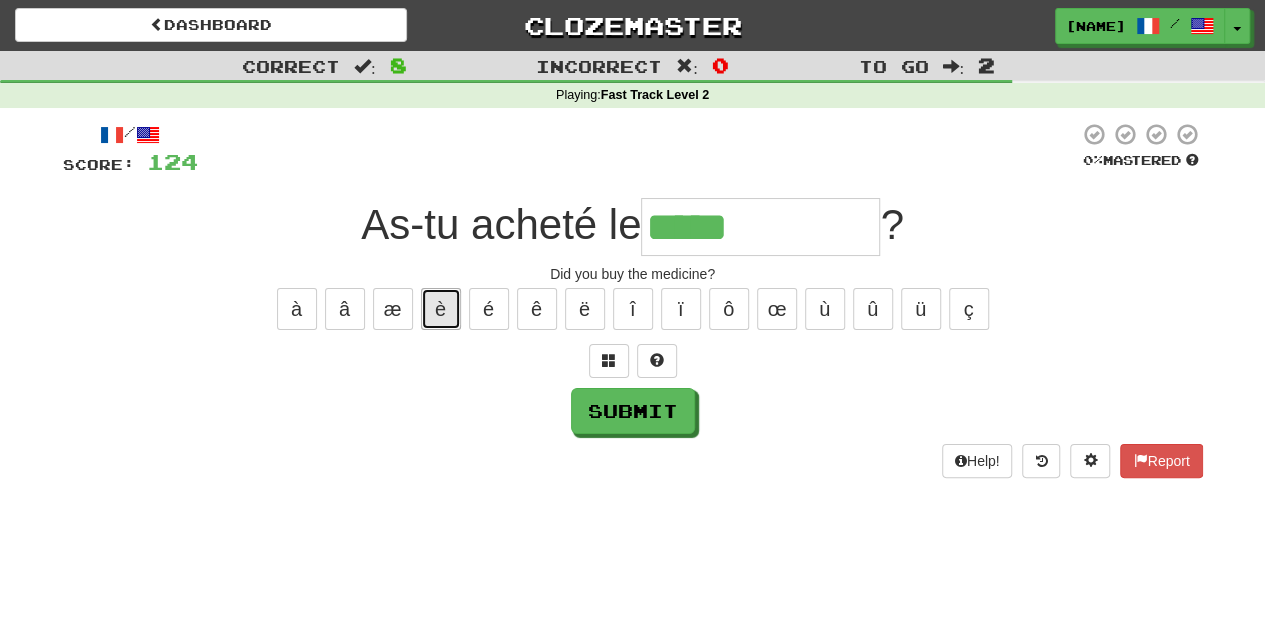 click on "è" at bounding box center [441, 309] 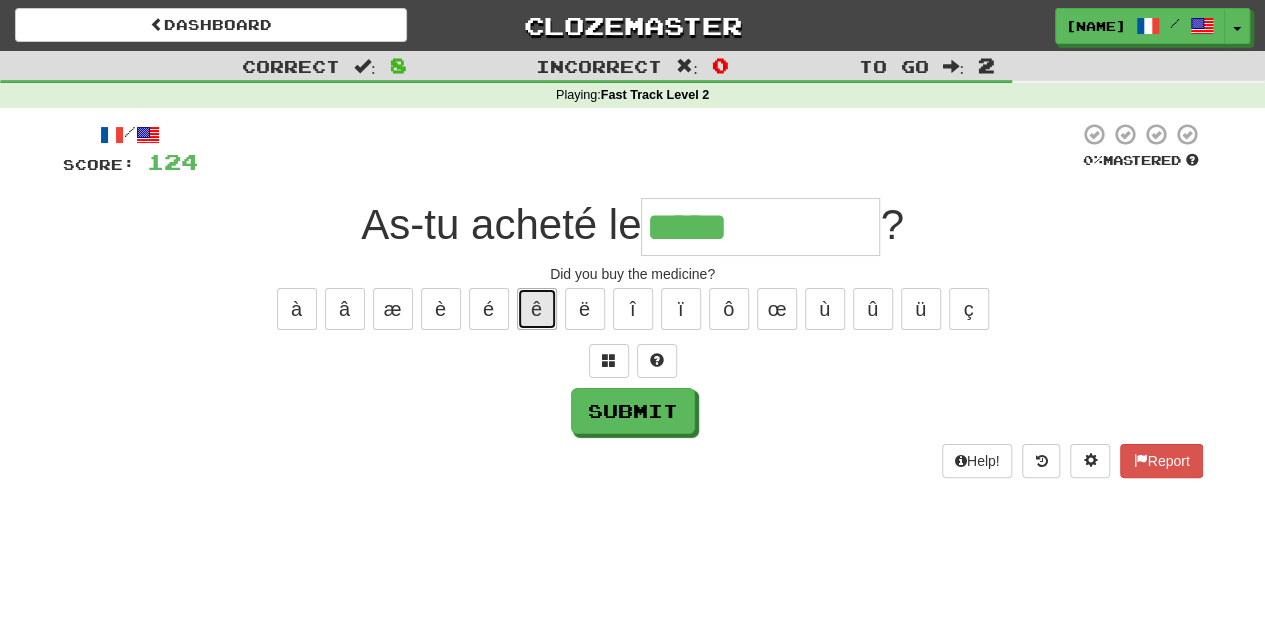 click on "ê" at bounding box center (537, 309) 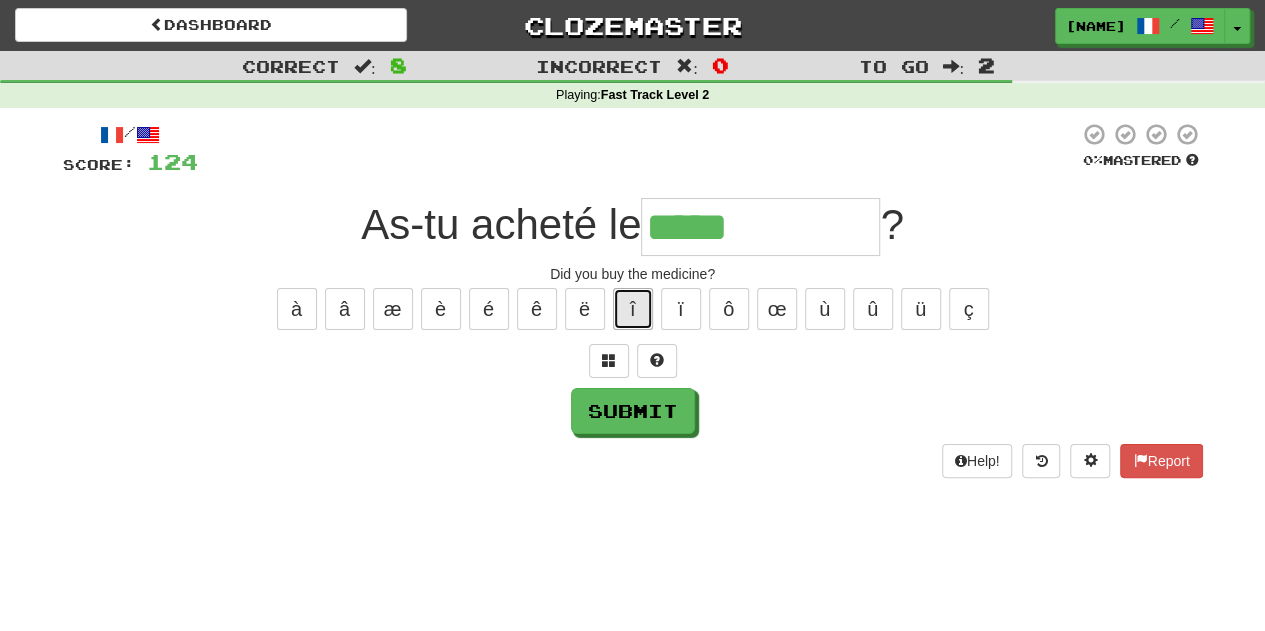 click on "î" at bounding box center (633, 309) 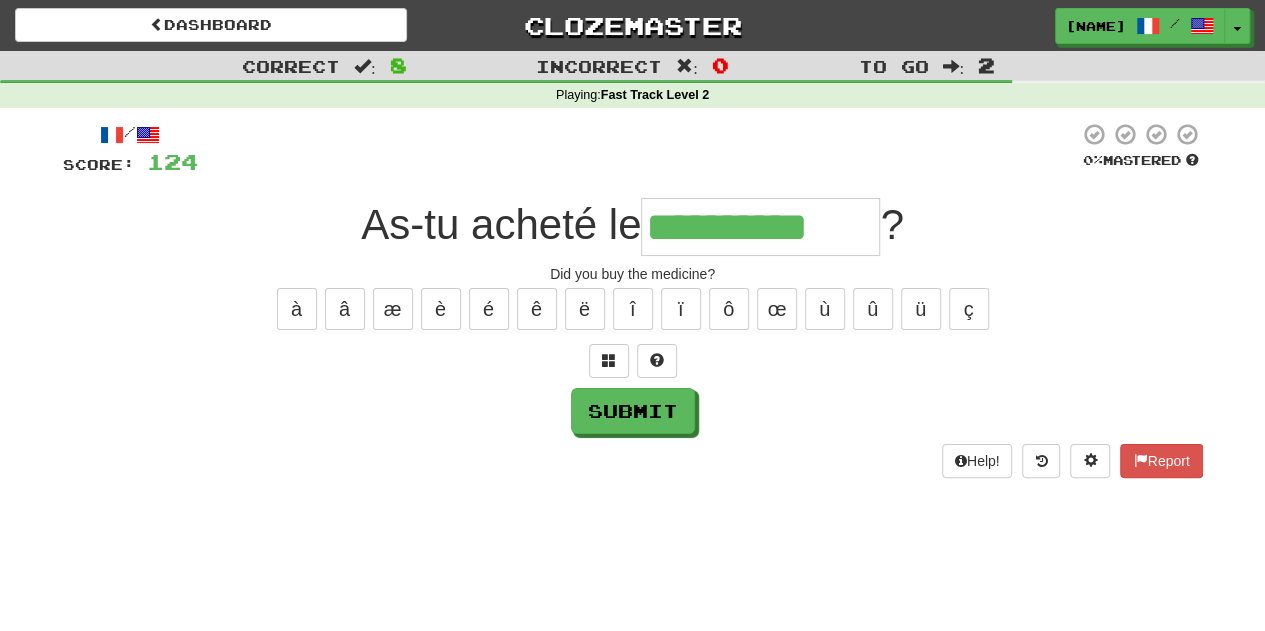 type on "**********" 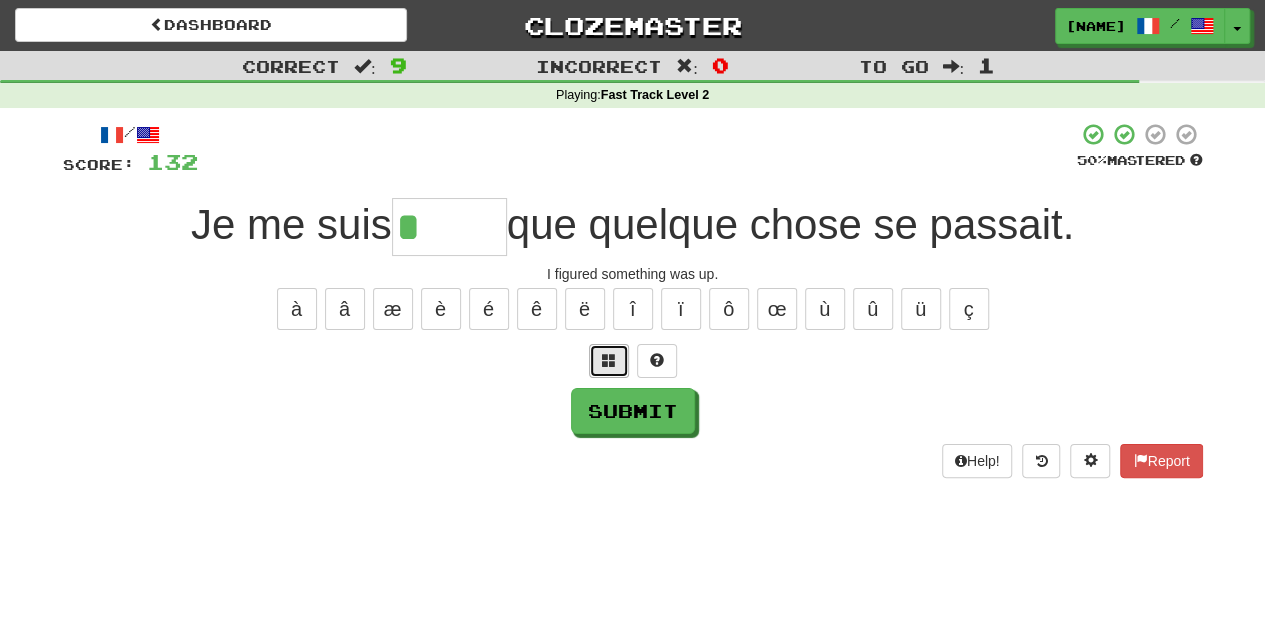 click at bounding box center [609, 361] 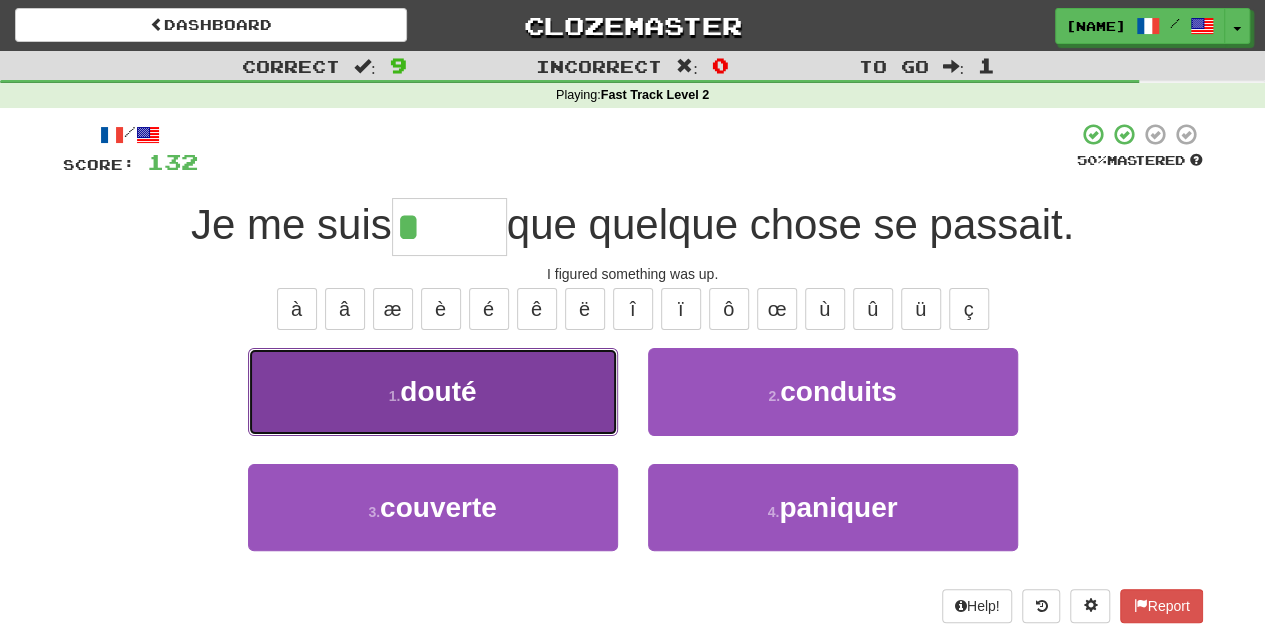 click on "1 .  douté" at bounding box center (433, 391) 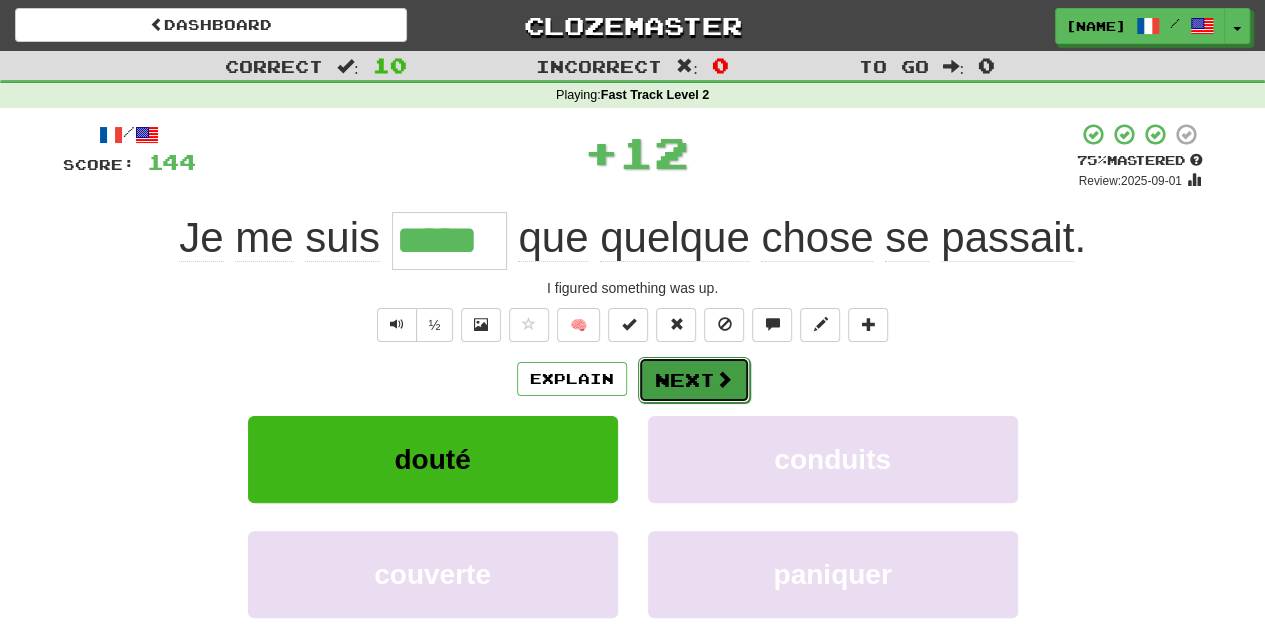 click on "Next" at bounding box center [694, 380] 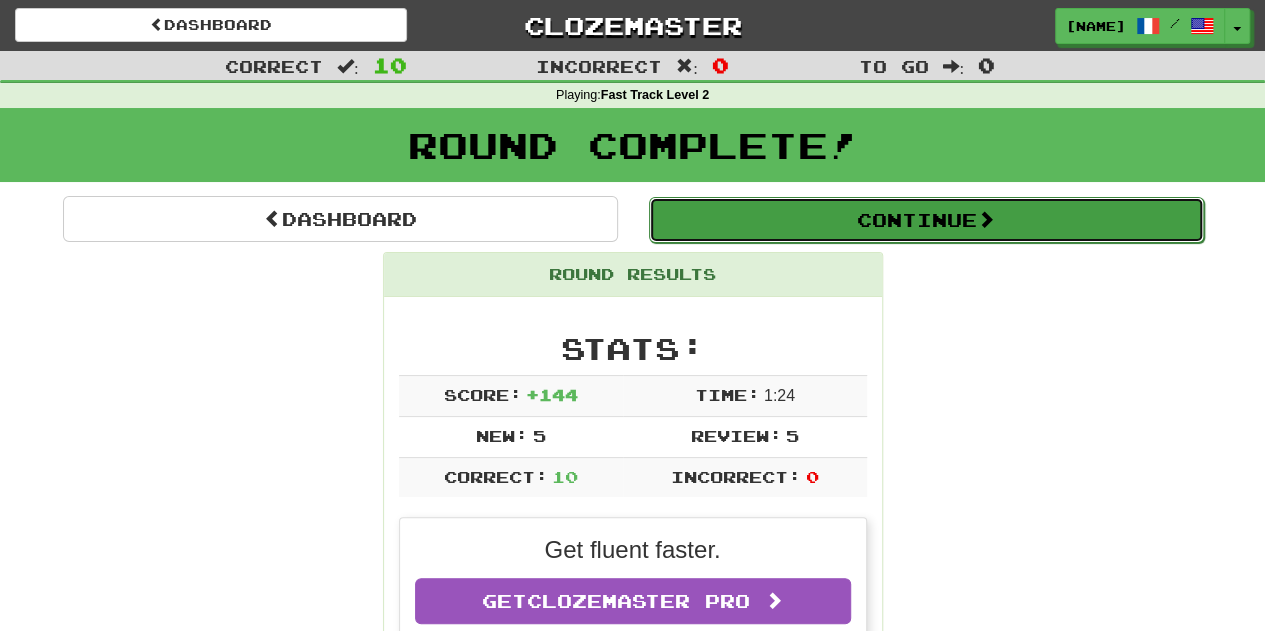 click on "Continue" at bounding box center [926, 220] 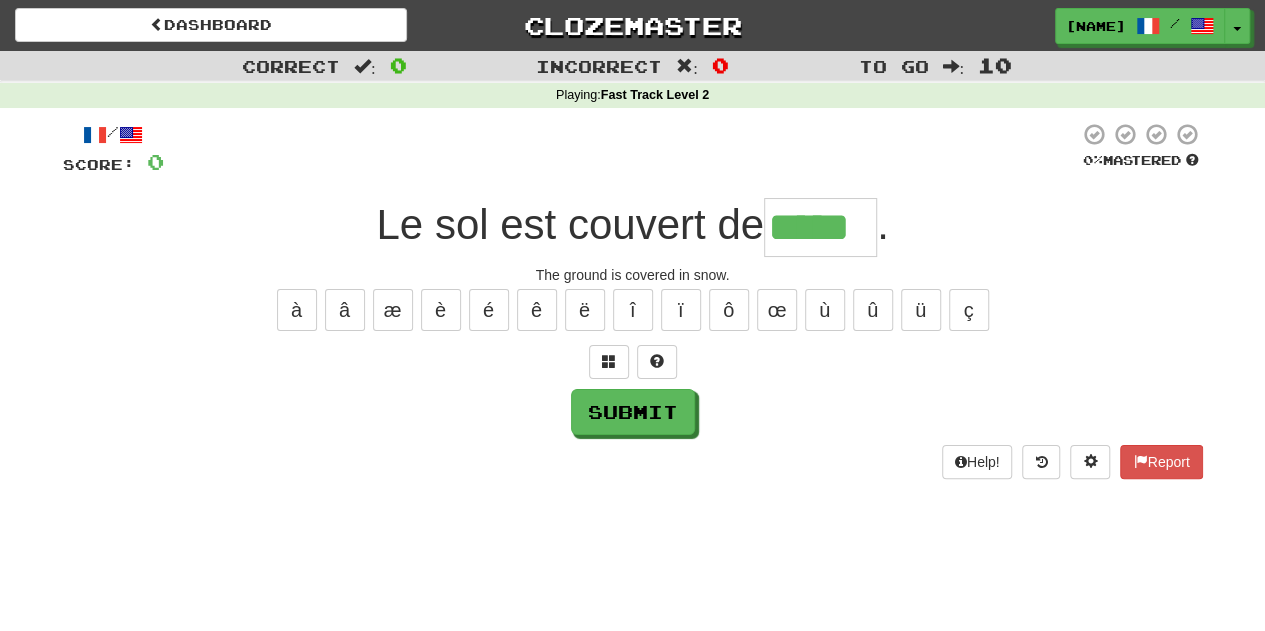 type on "*****" 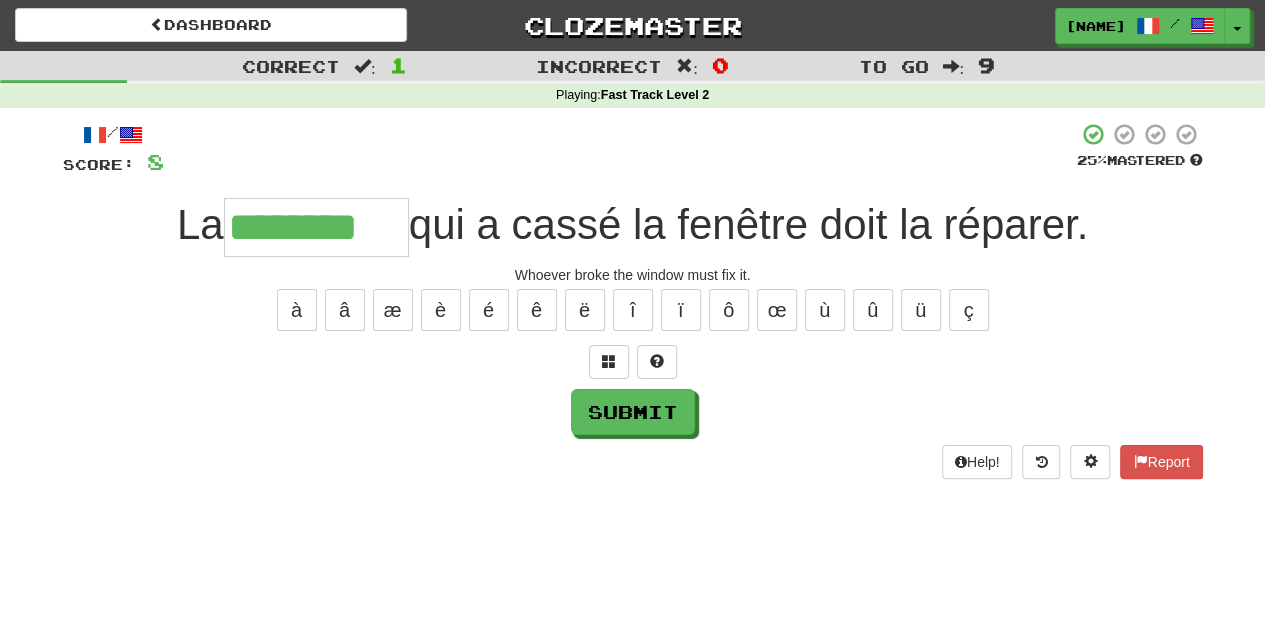 type on "********" 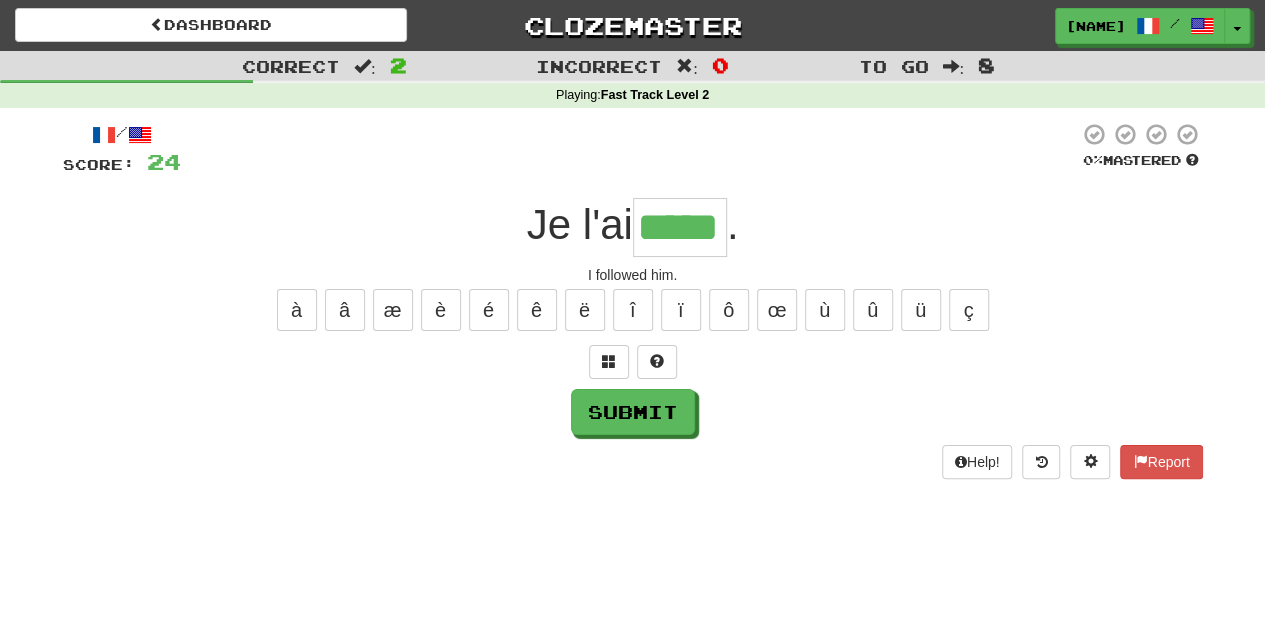 type on "*****" 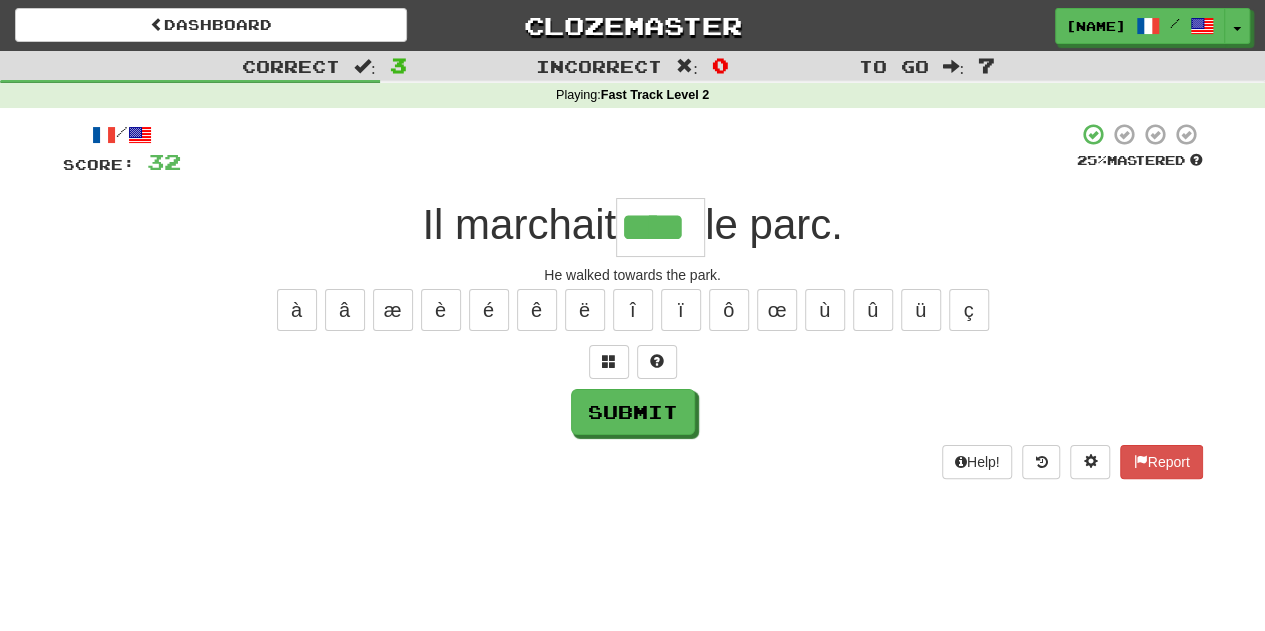 type on "****" 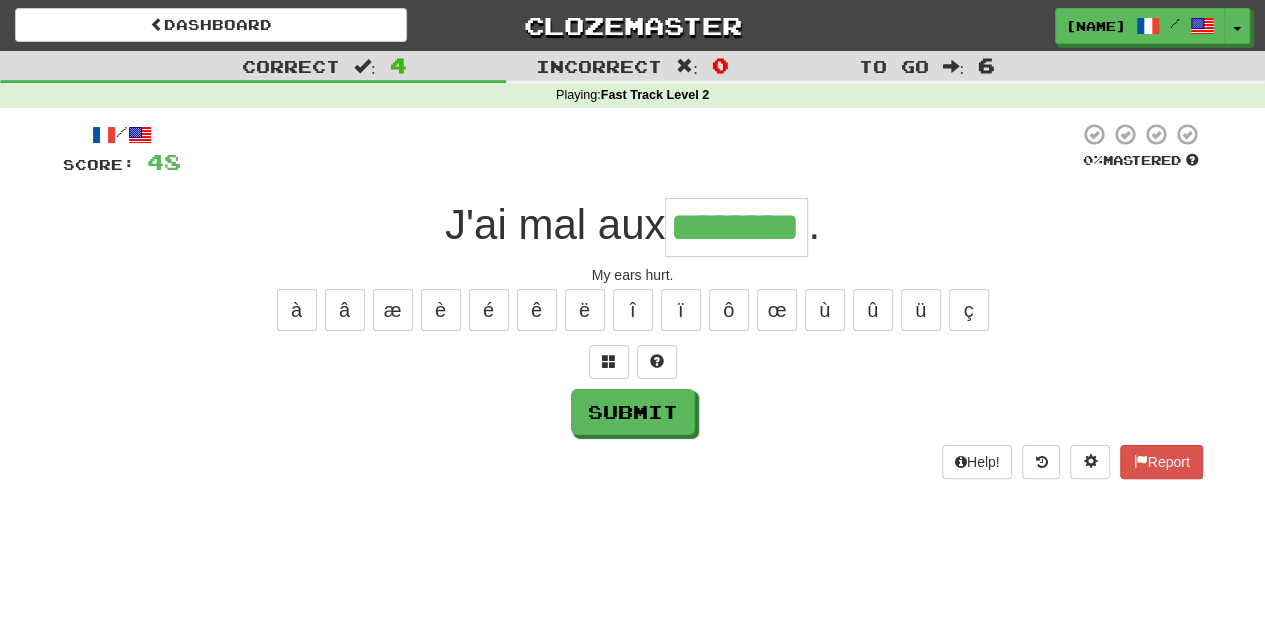 type on "********" 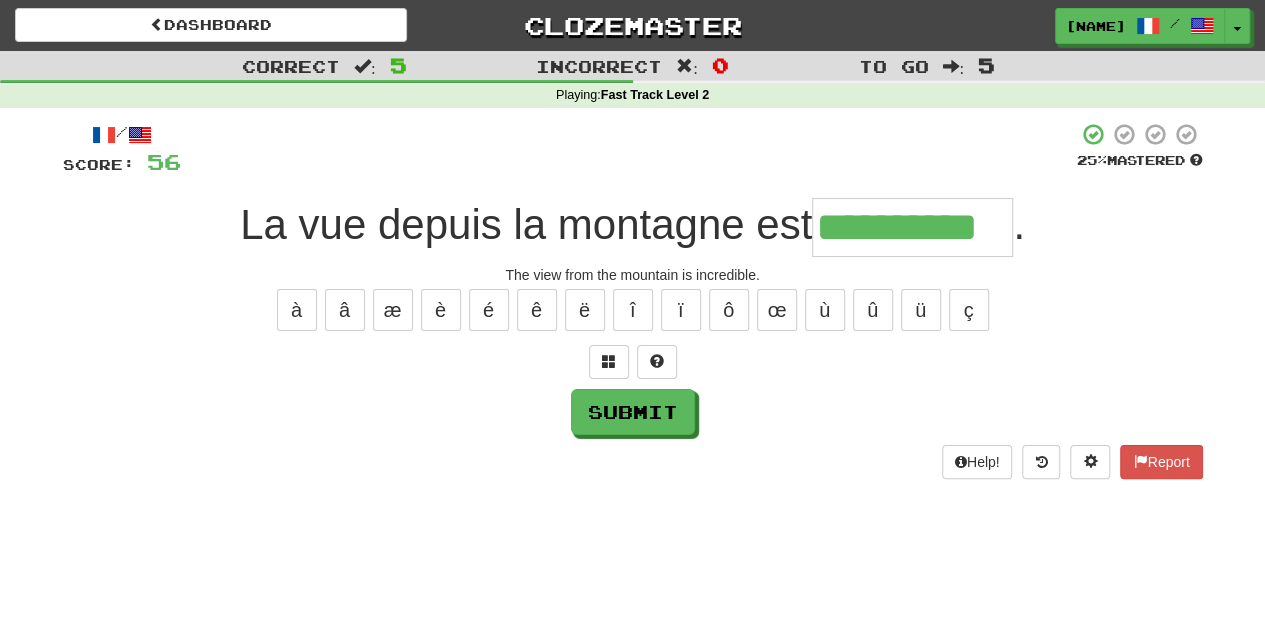 type on "**********" 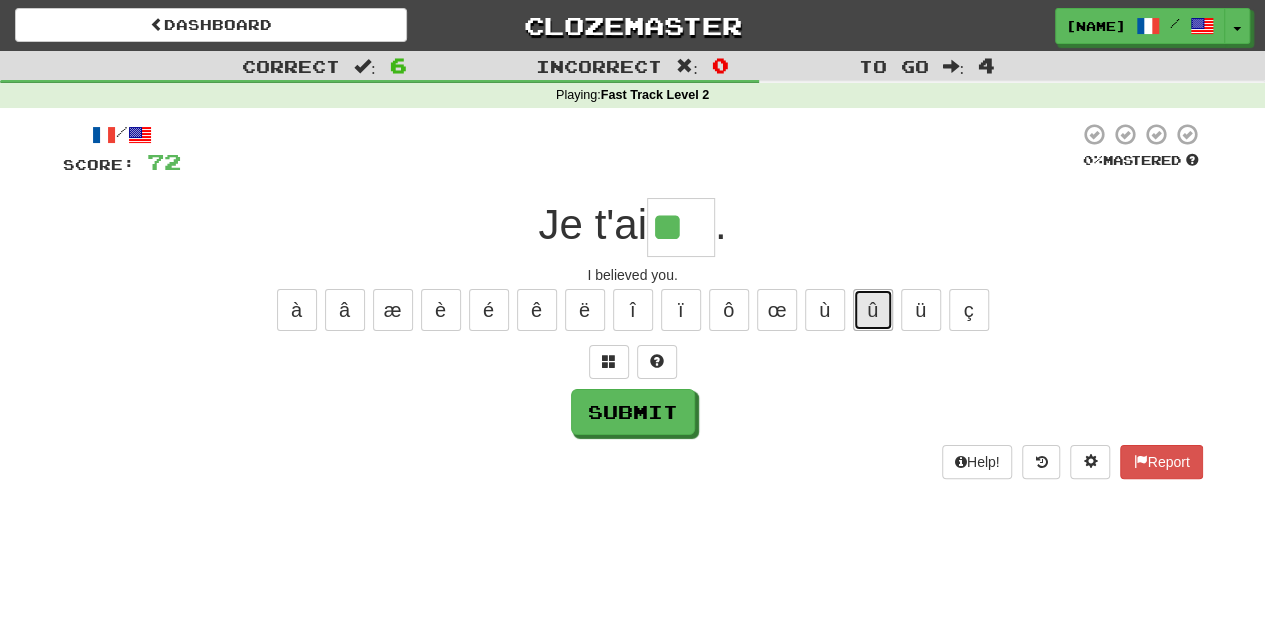 click on "û" at bounding box center (873, 310) 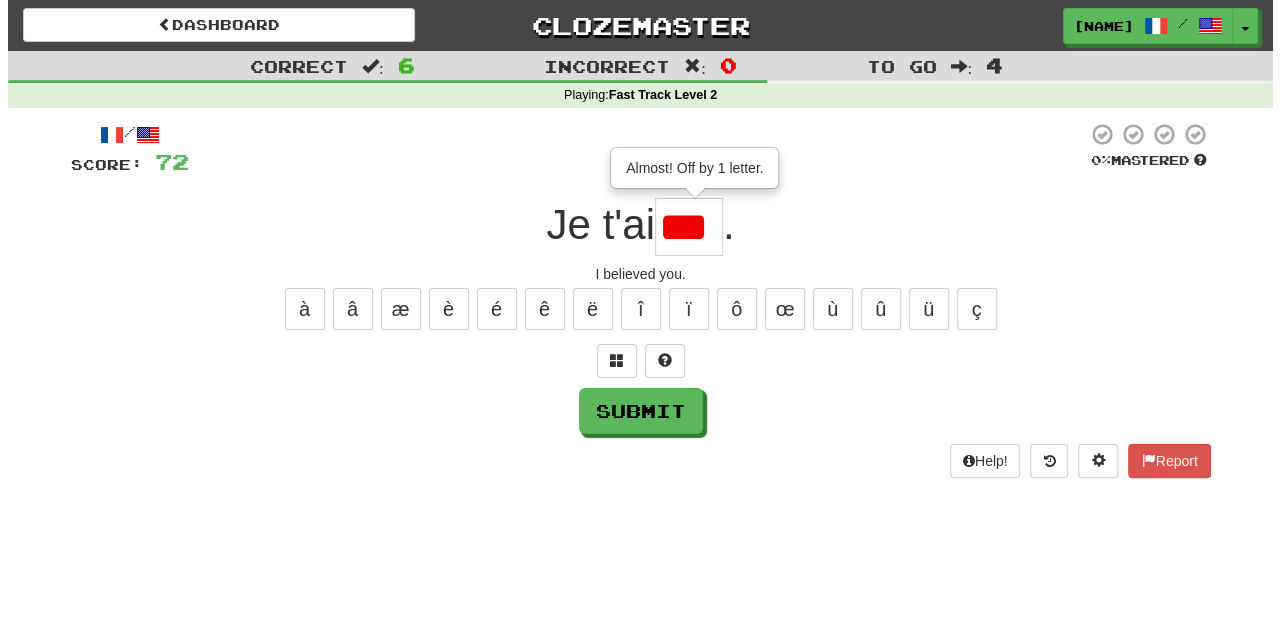 scroll, scrollTop: 0, scrollLeft: 0, axis: both 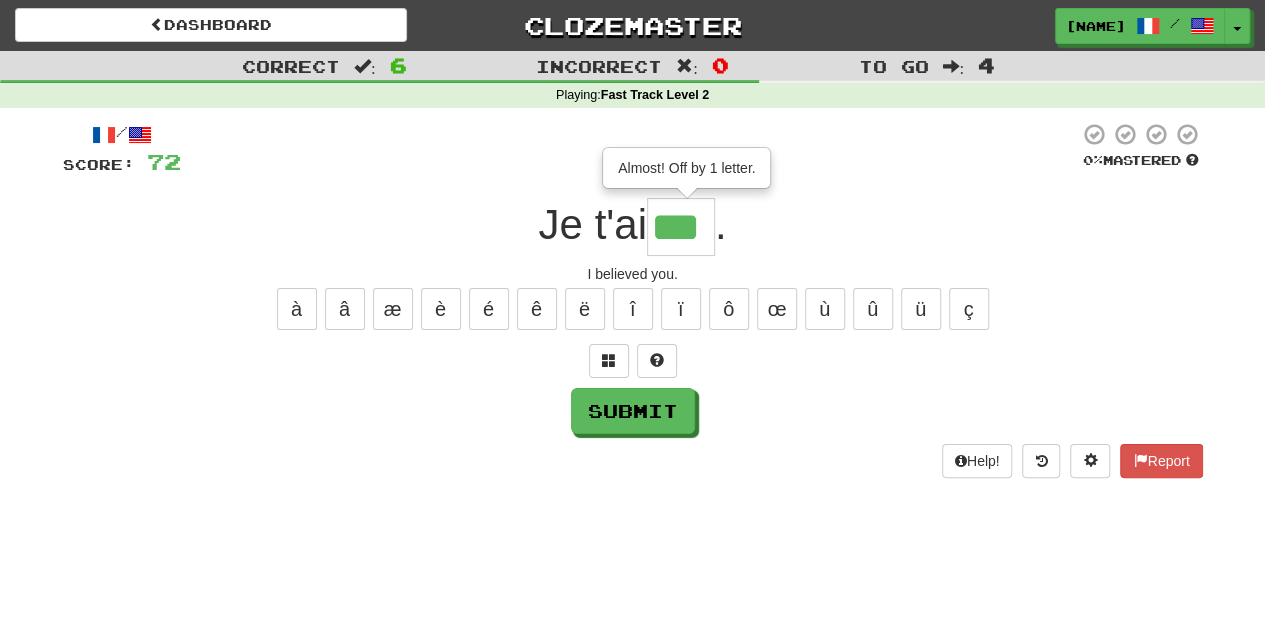 type on "***" 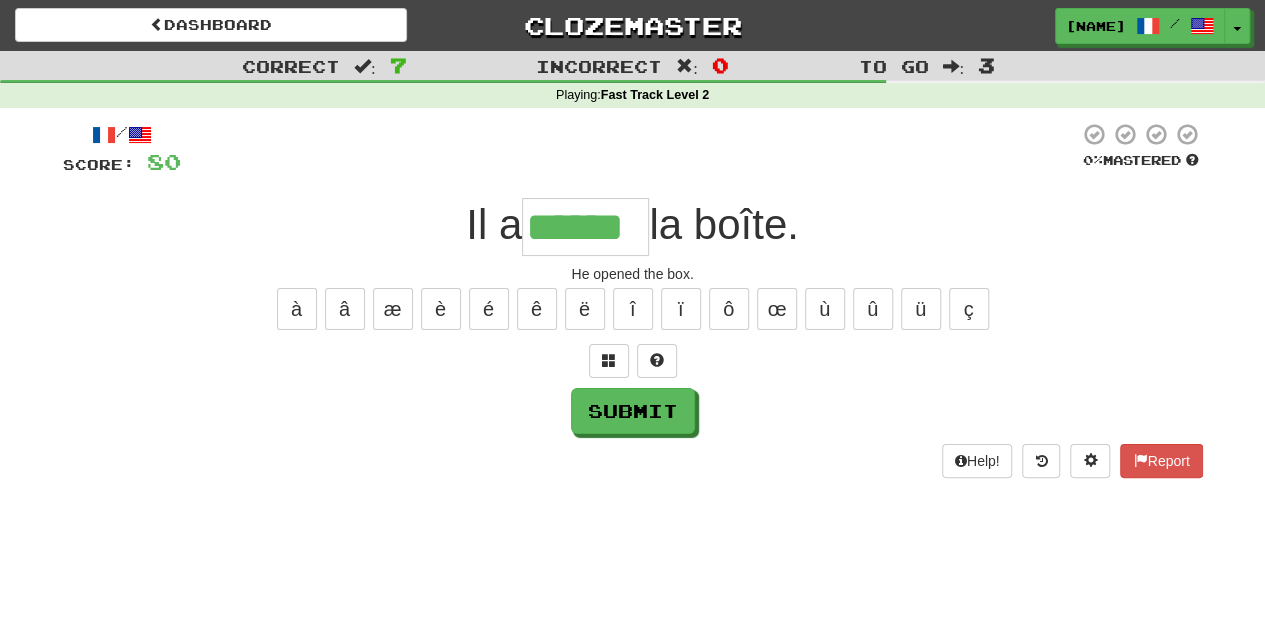 type on "******" 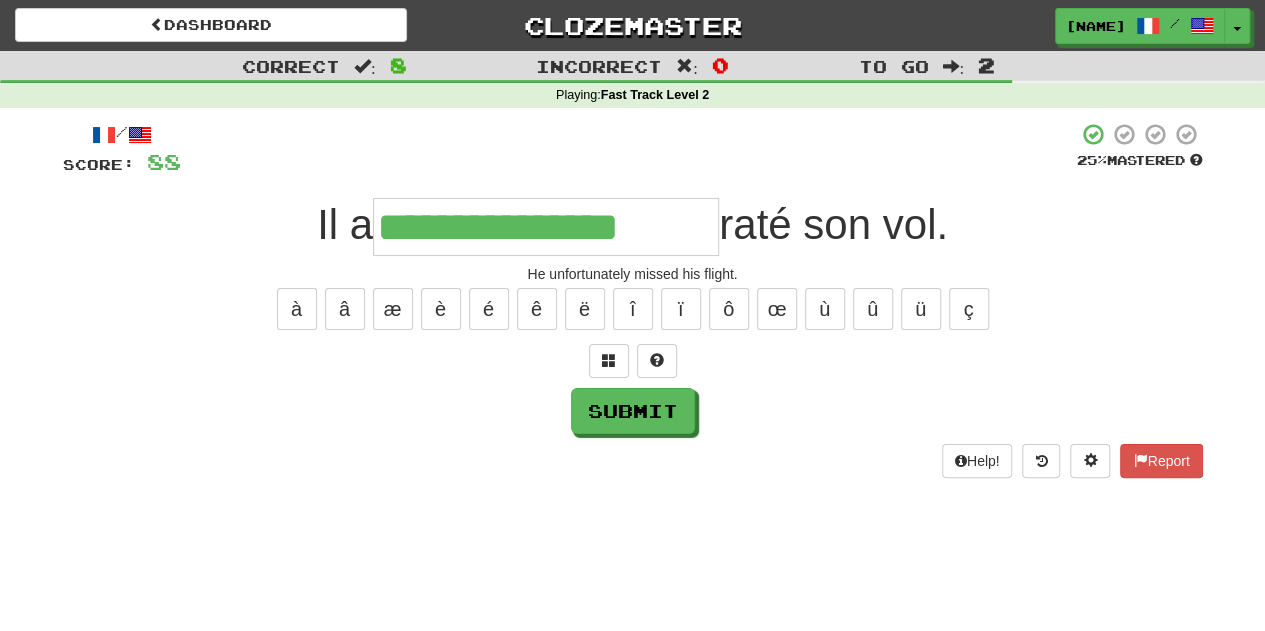 type on "**********" 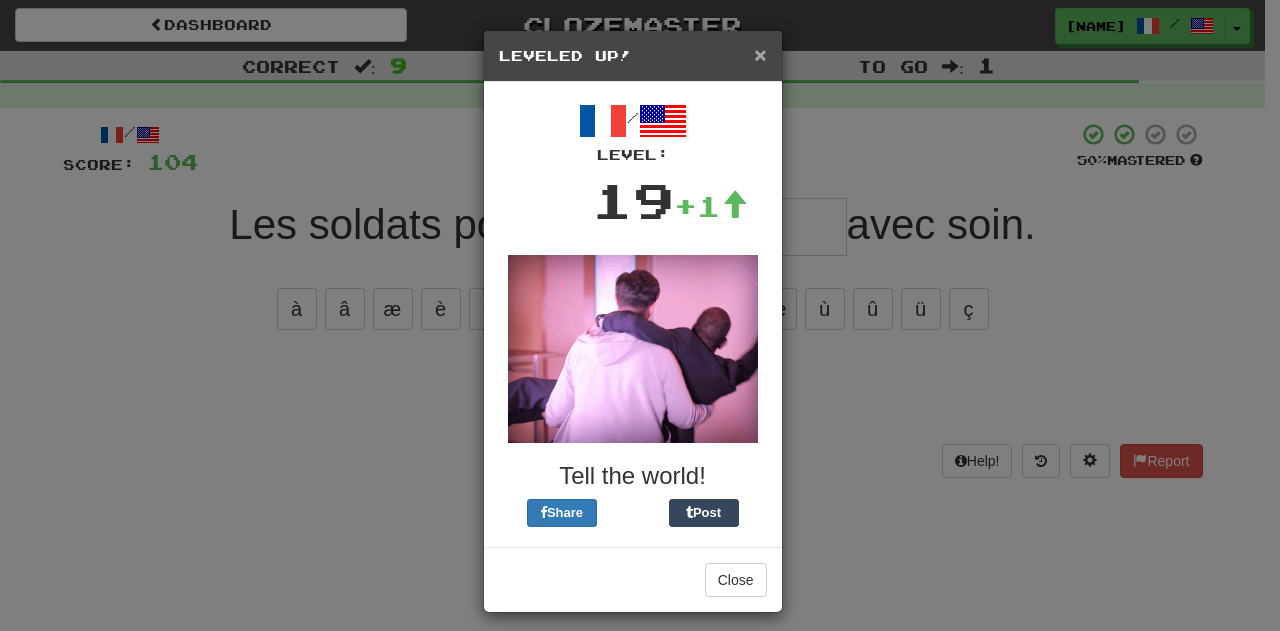 click on "×" at bounding box center [760, 54] 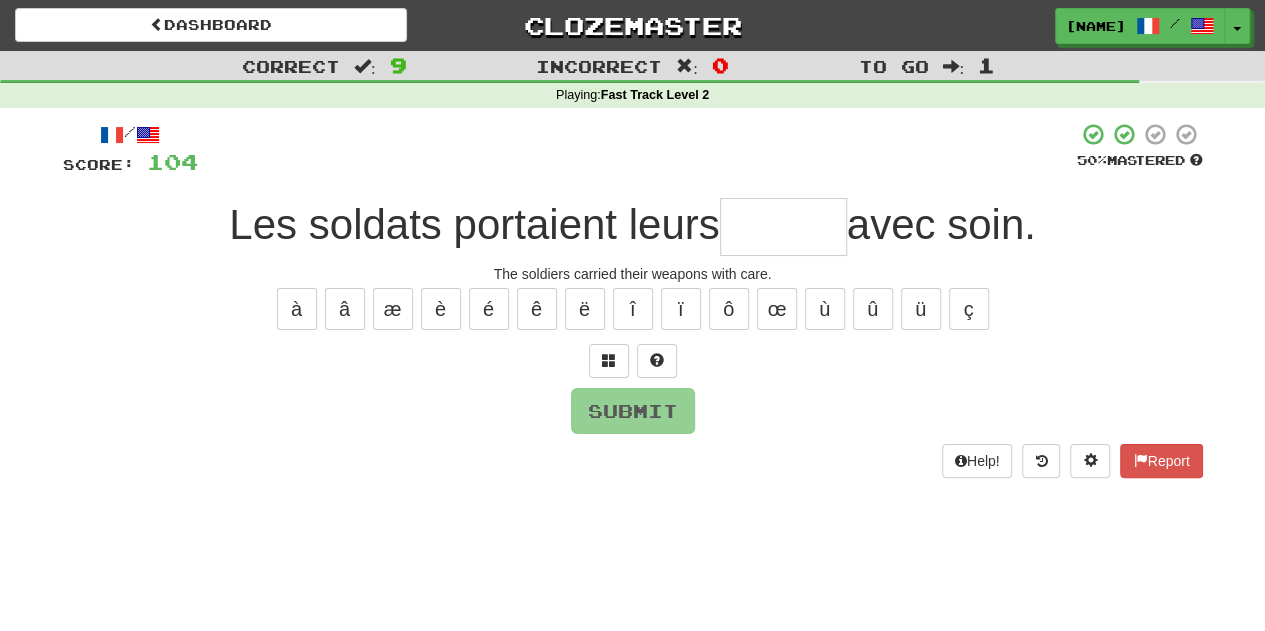 click at bounding box center (783, 227) 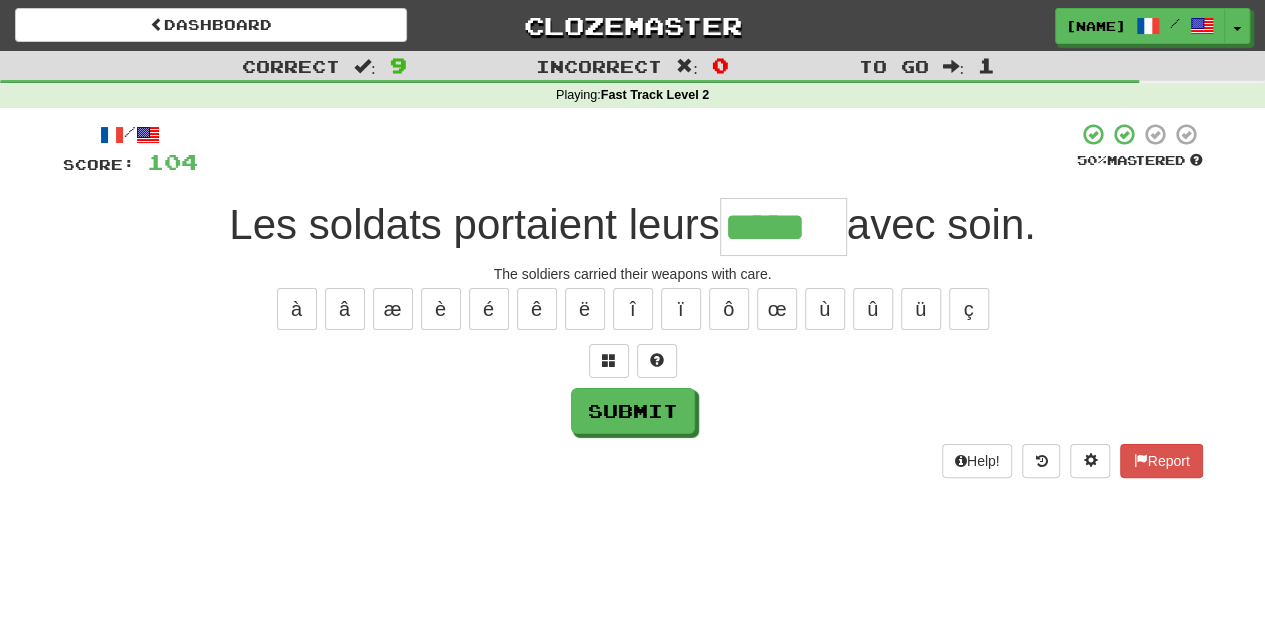 type on "*****" 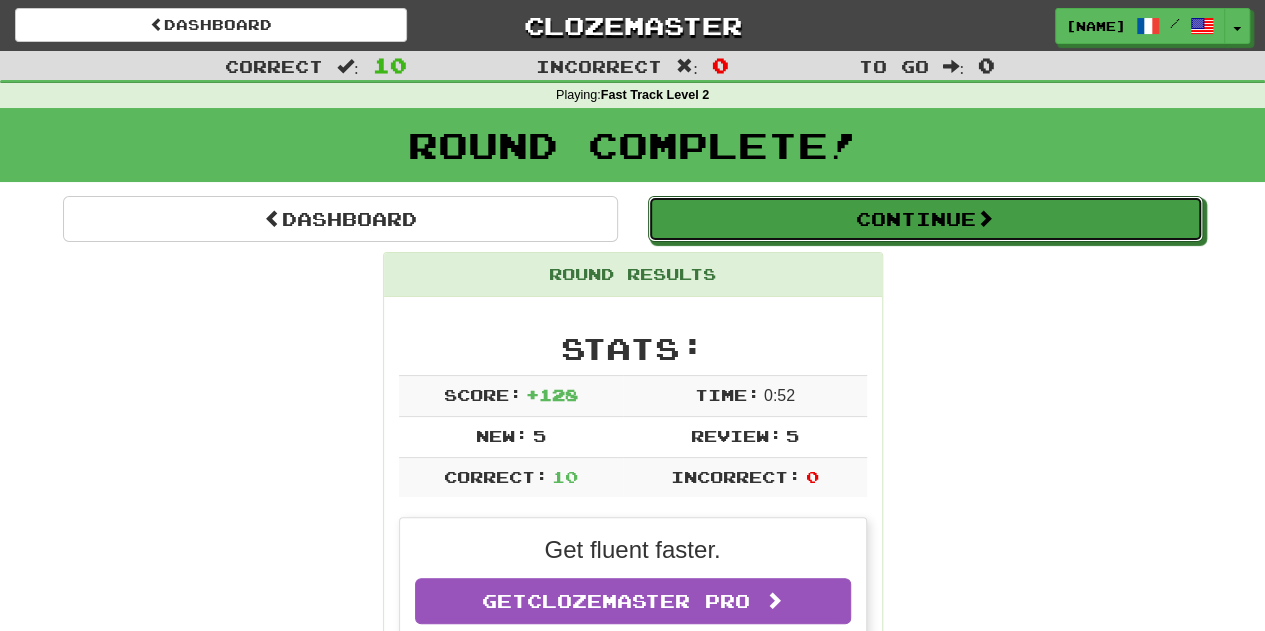 click on "Continue" at bounding box center (925, 219) 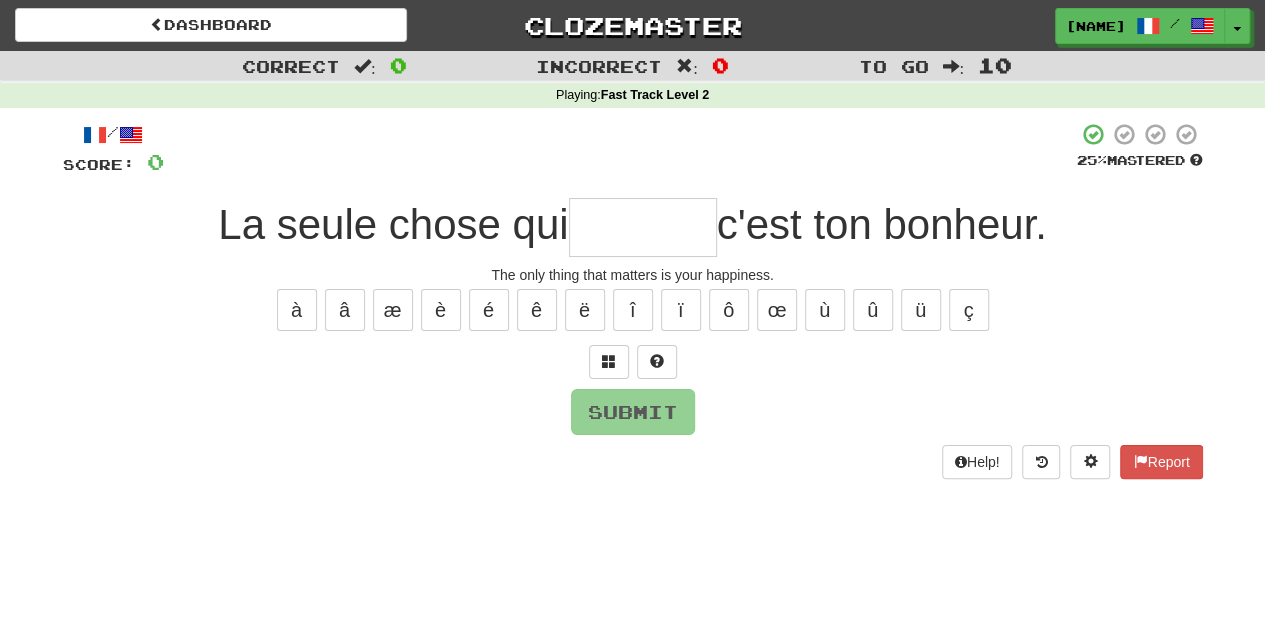 type on "*" 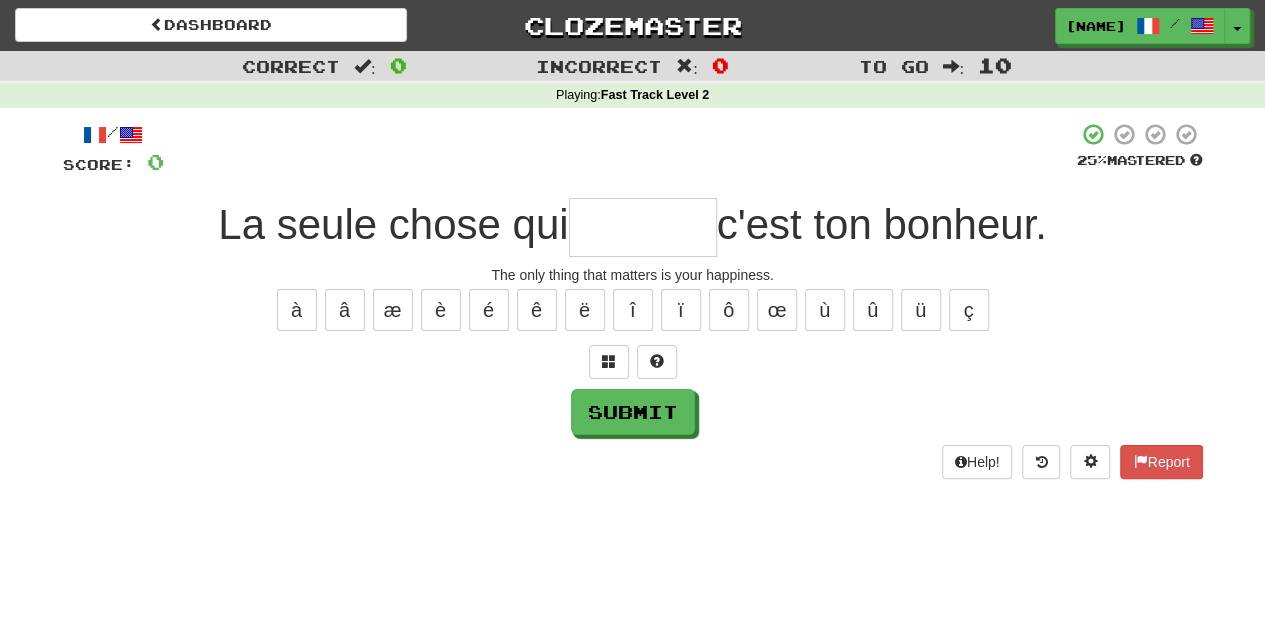 type on "*" 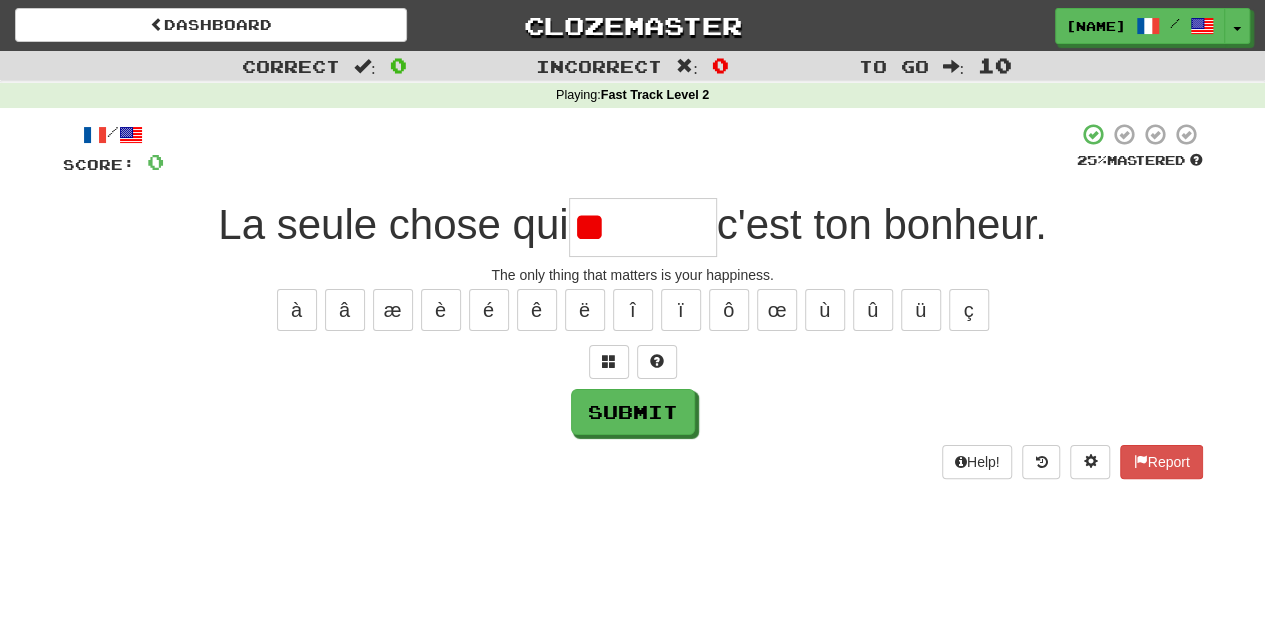 type on "*" 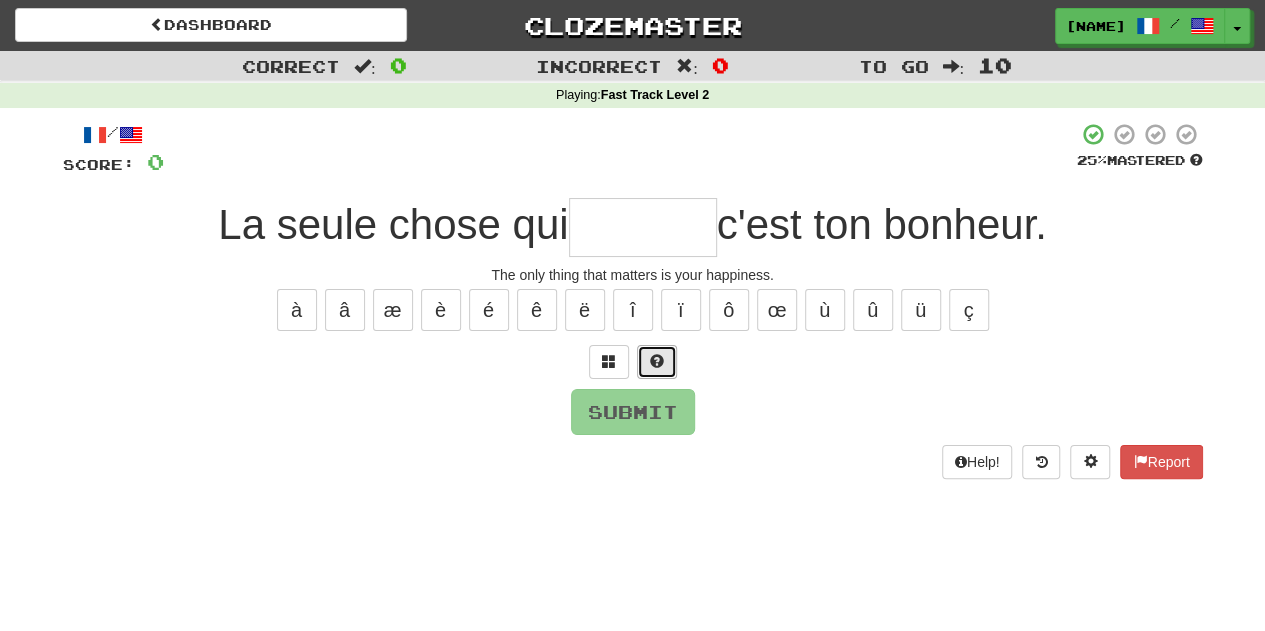 click at bounding box center (657, 361) 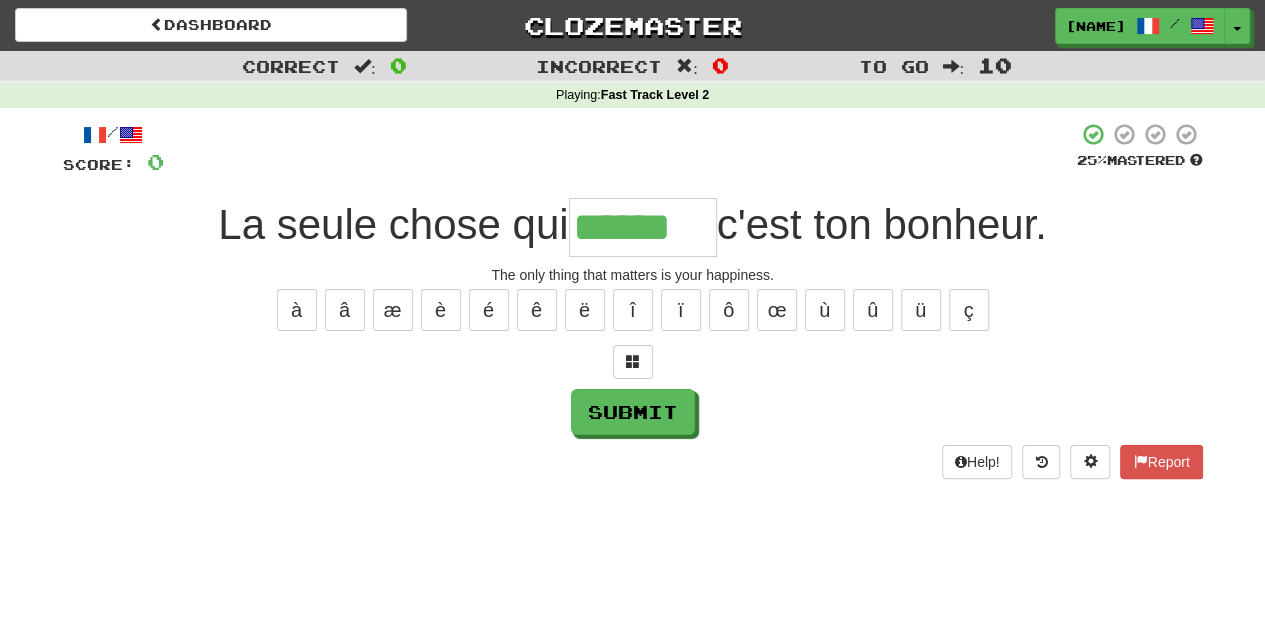 type on "******" 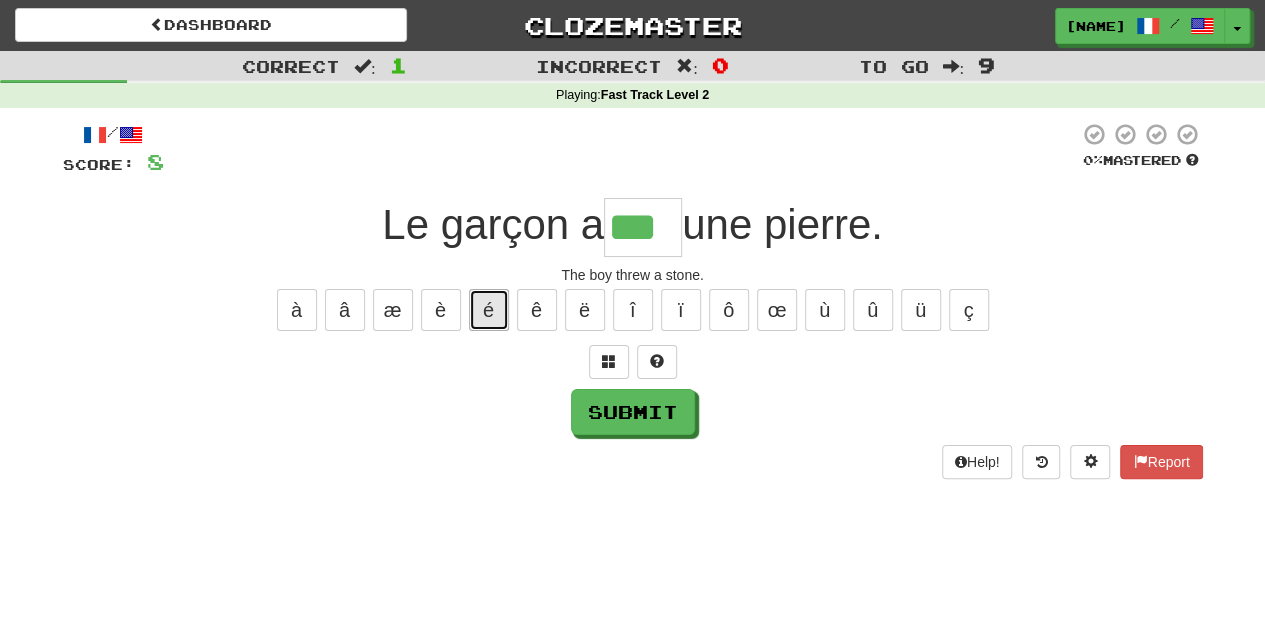click on "é" at bounding box center (489, 310) 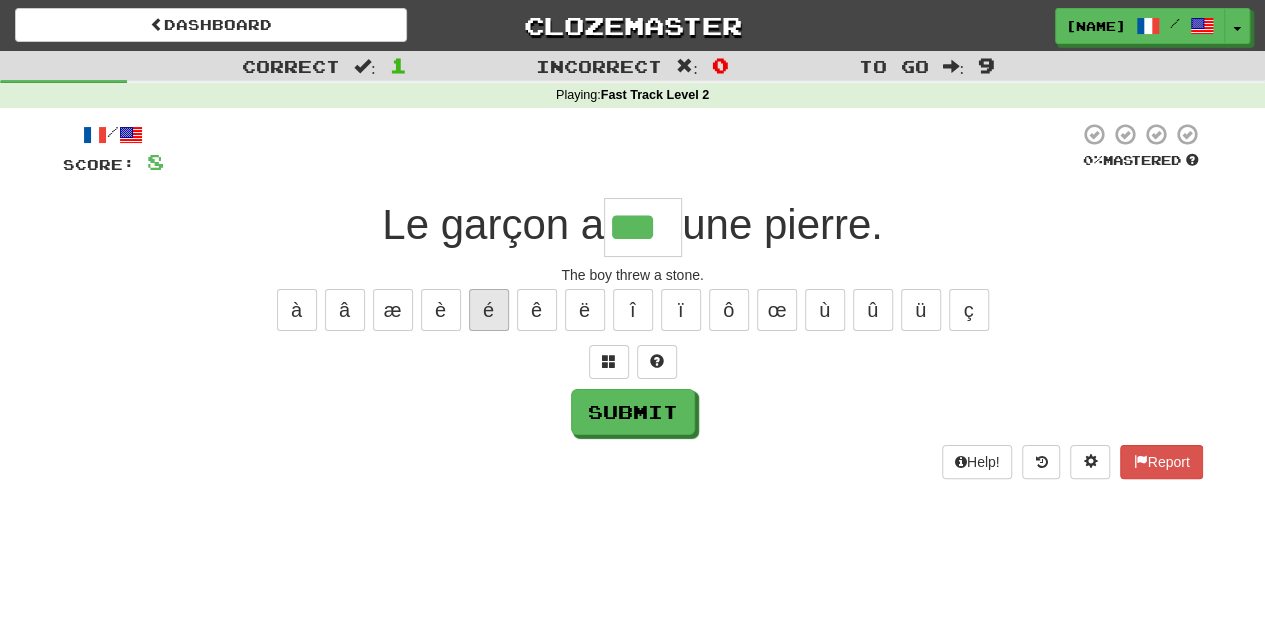 type on "****" 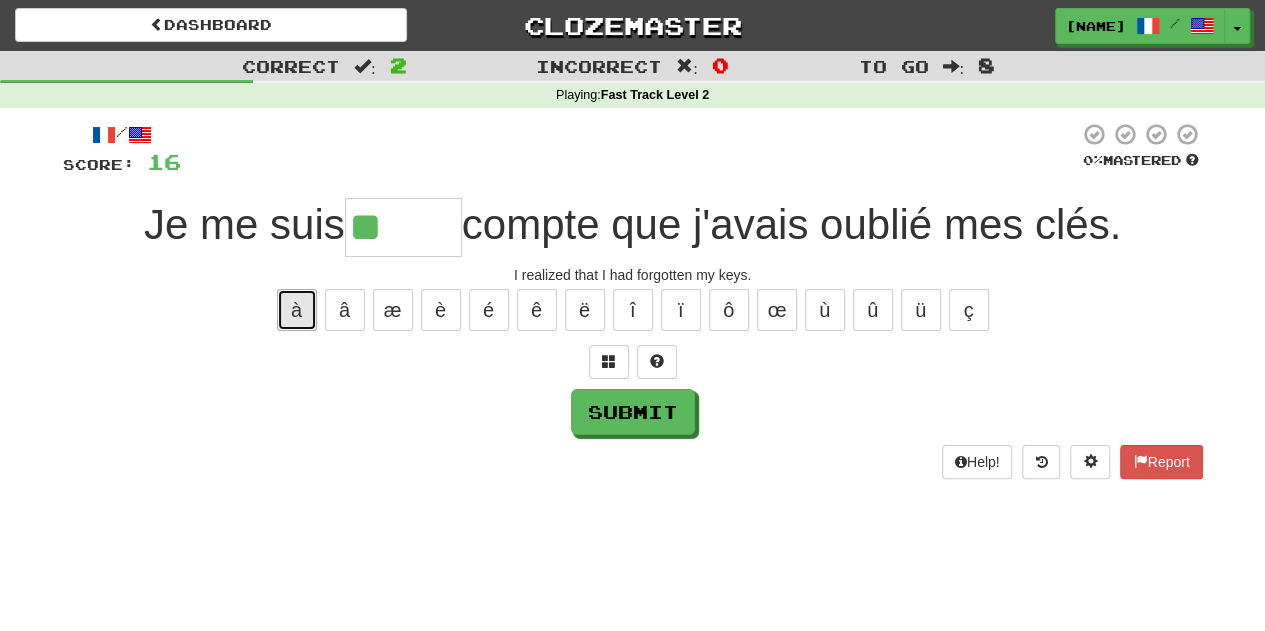 click on "à" at bounding box center (297, 310) 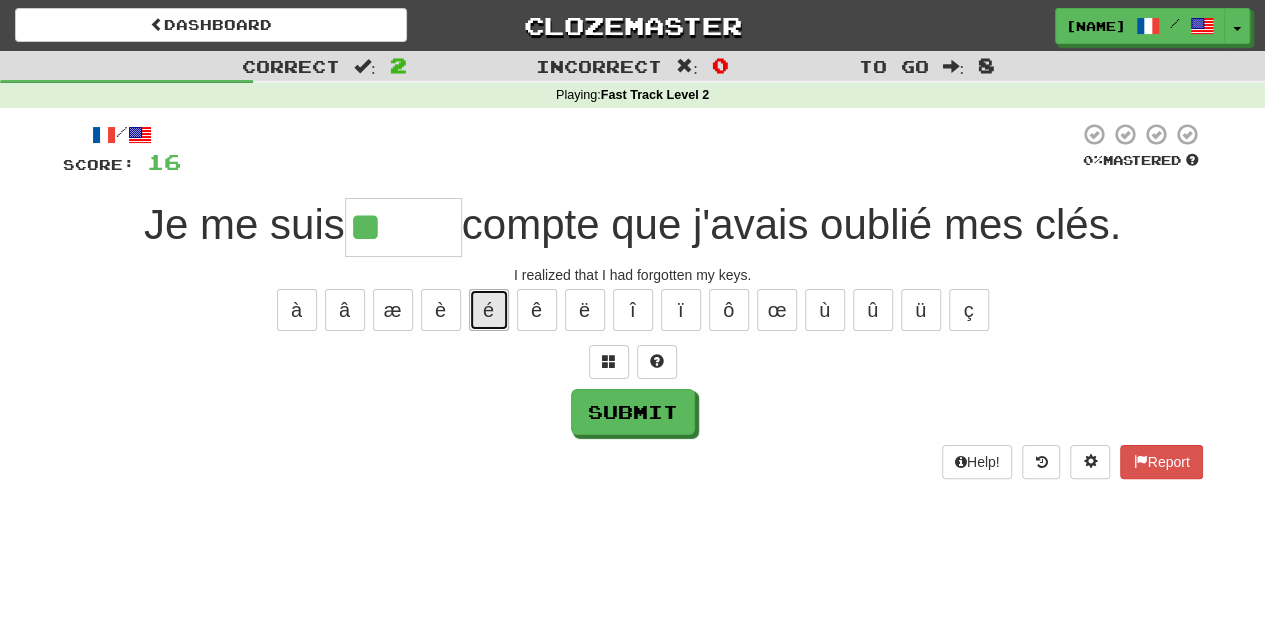 click on "é" at bounding box center [489, 310] 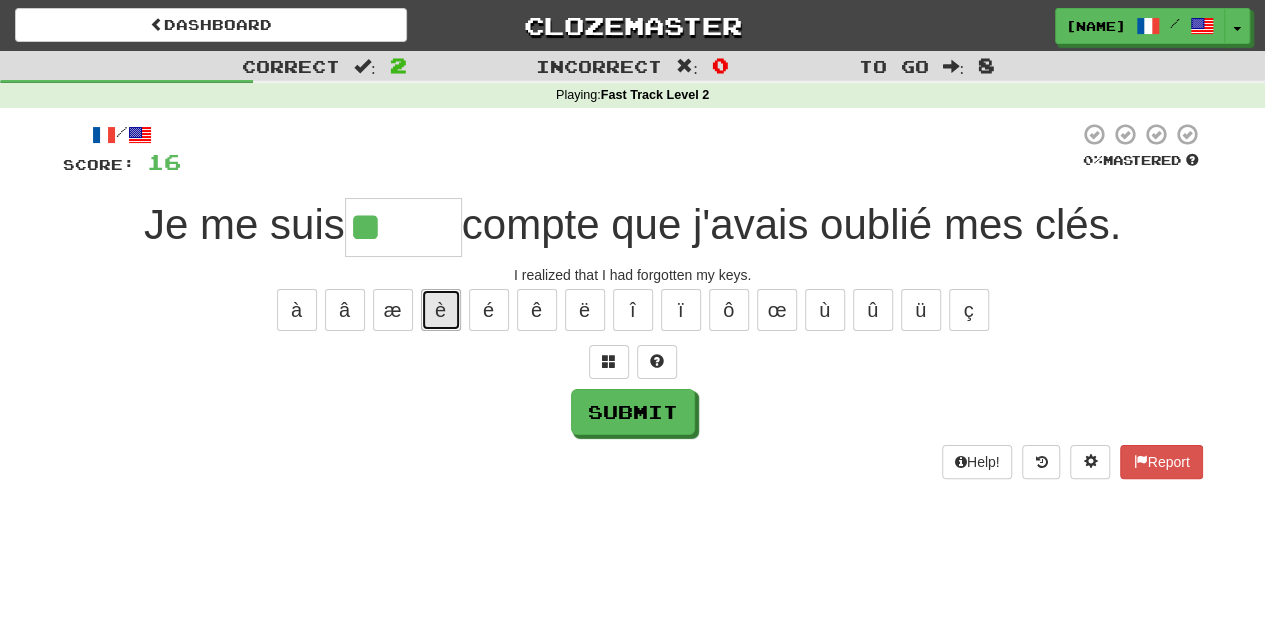 click on "è" at bounding box center [441, 310] 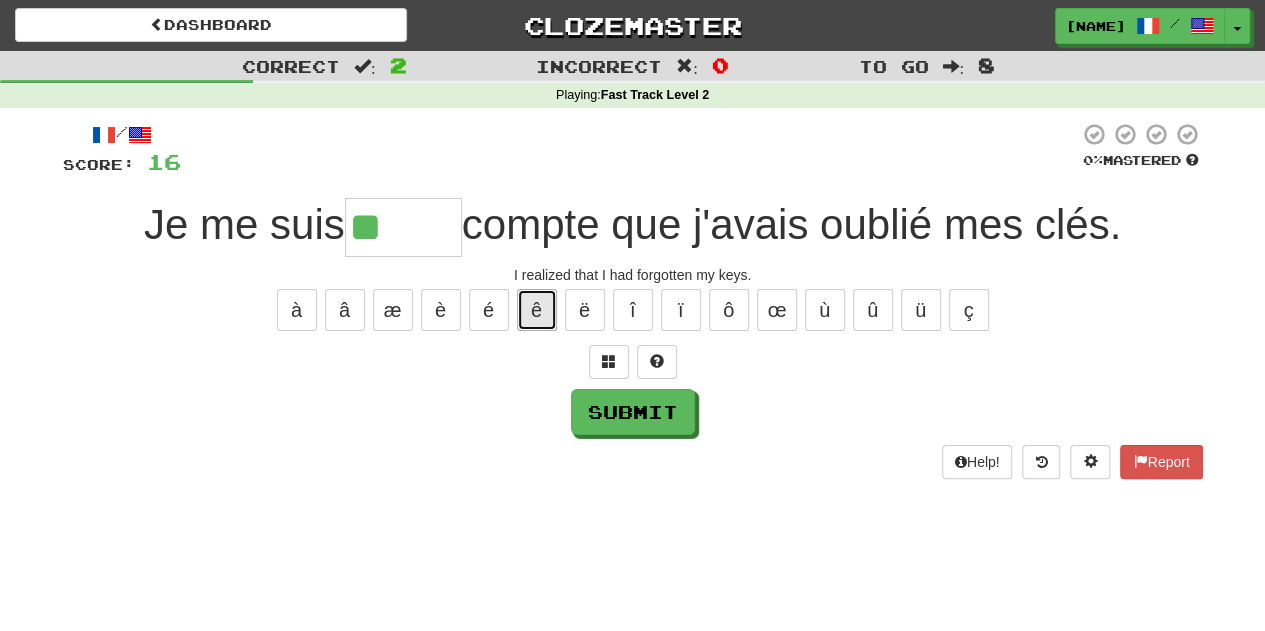 click on "ê" at bounding box center [537, 310] 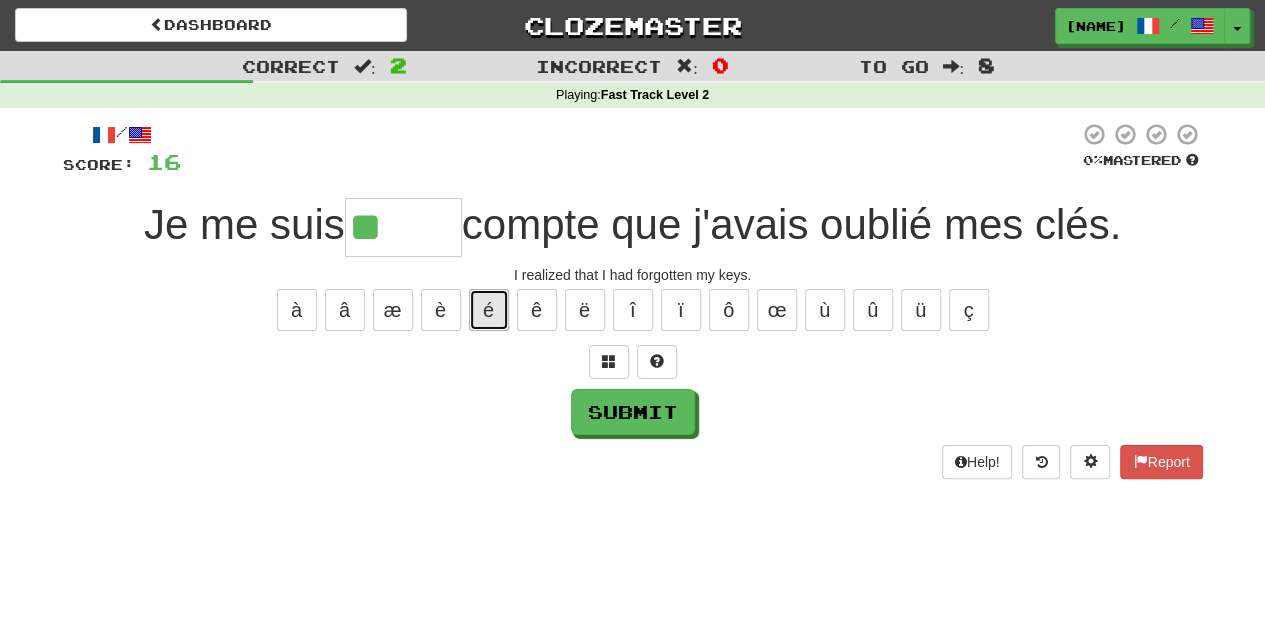 click on "é" at bounding box center (489, 310) 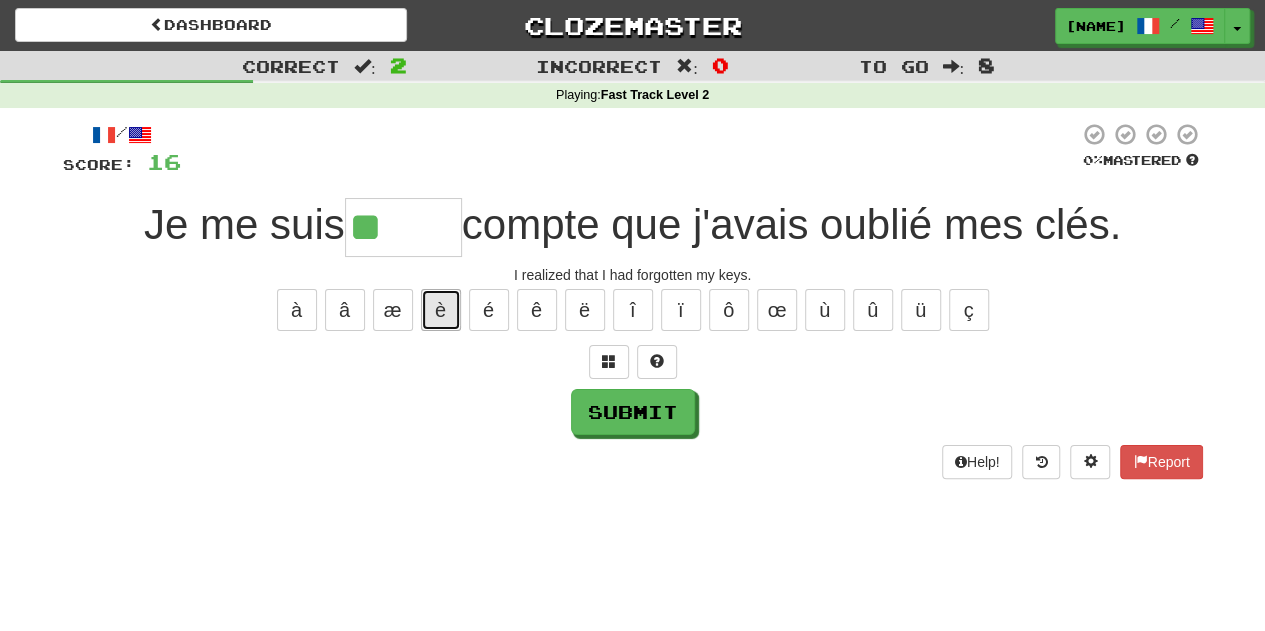 click on "è" at bounding box center [441, 310] 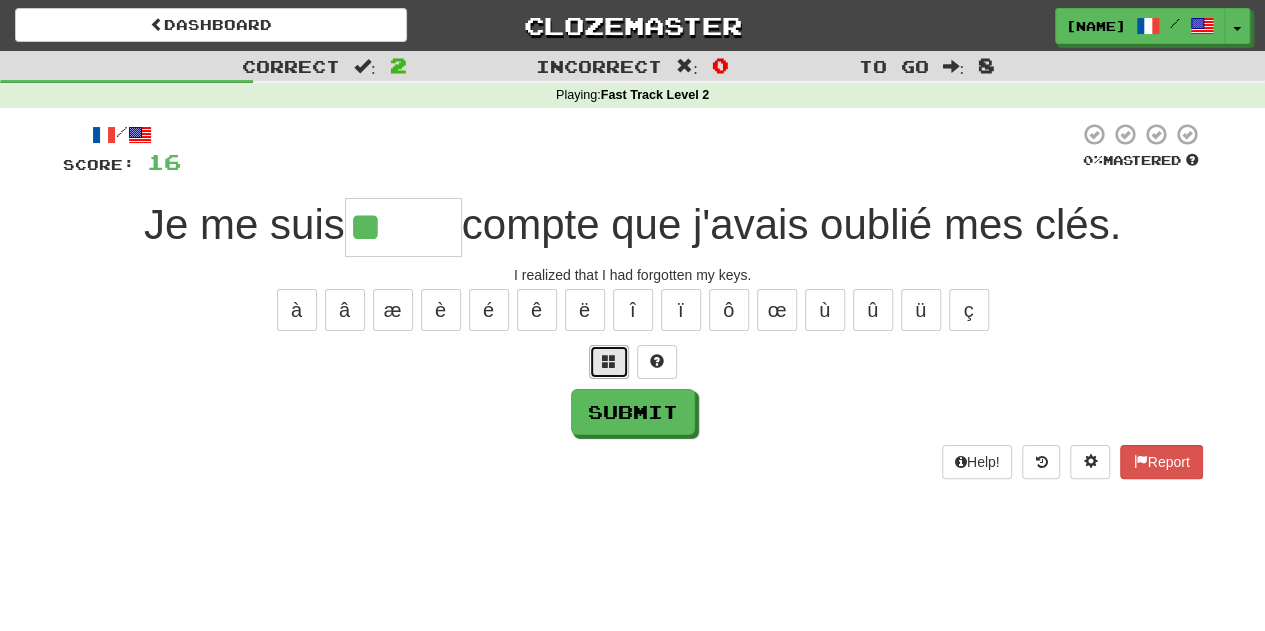 click at bounding box center [609, 361] 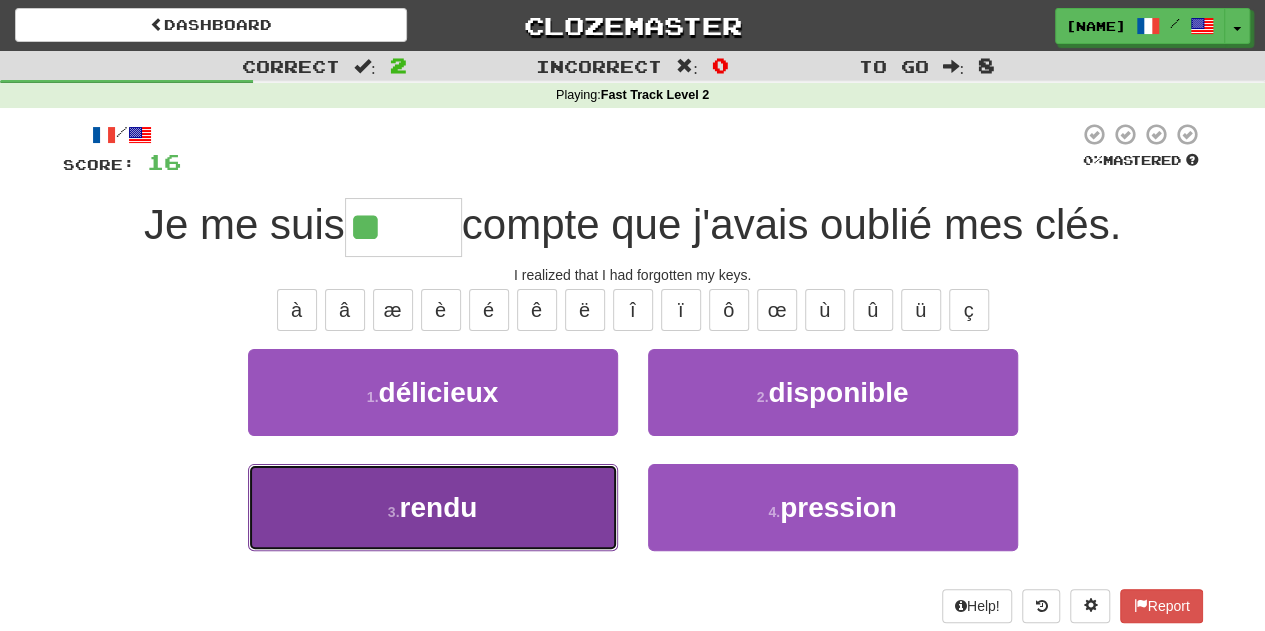 click on "3 .  rendu" at bounding box center [433, 507] 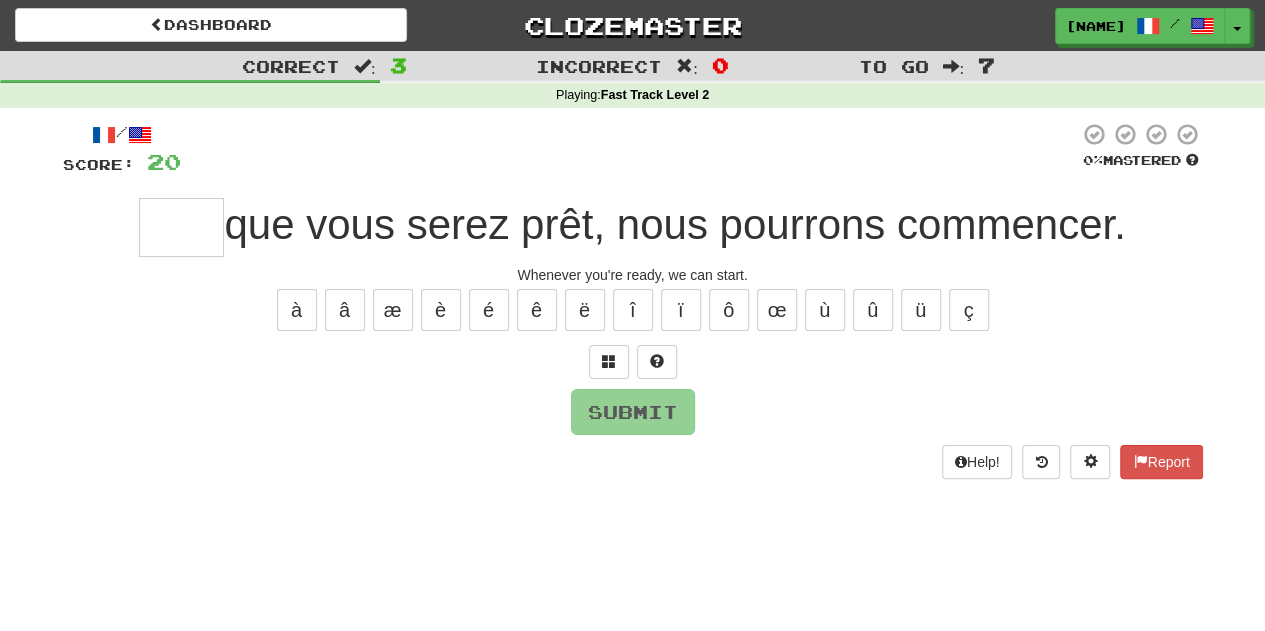 click at bounding box center (633, 362) 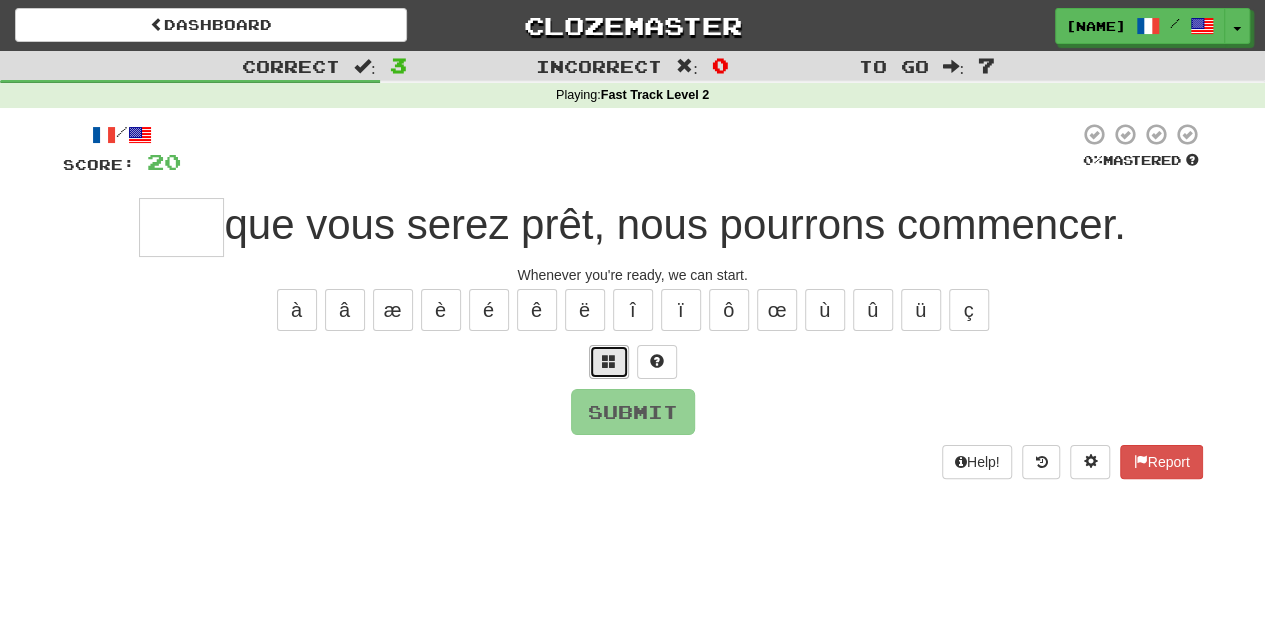 click at bounding box center [609, 361] 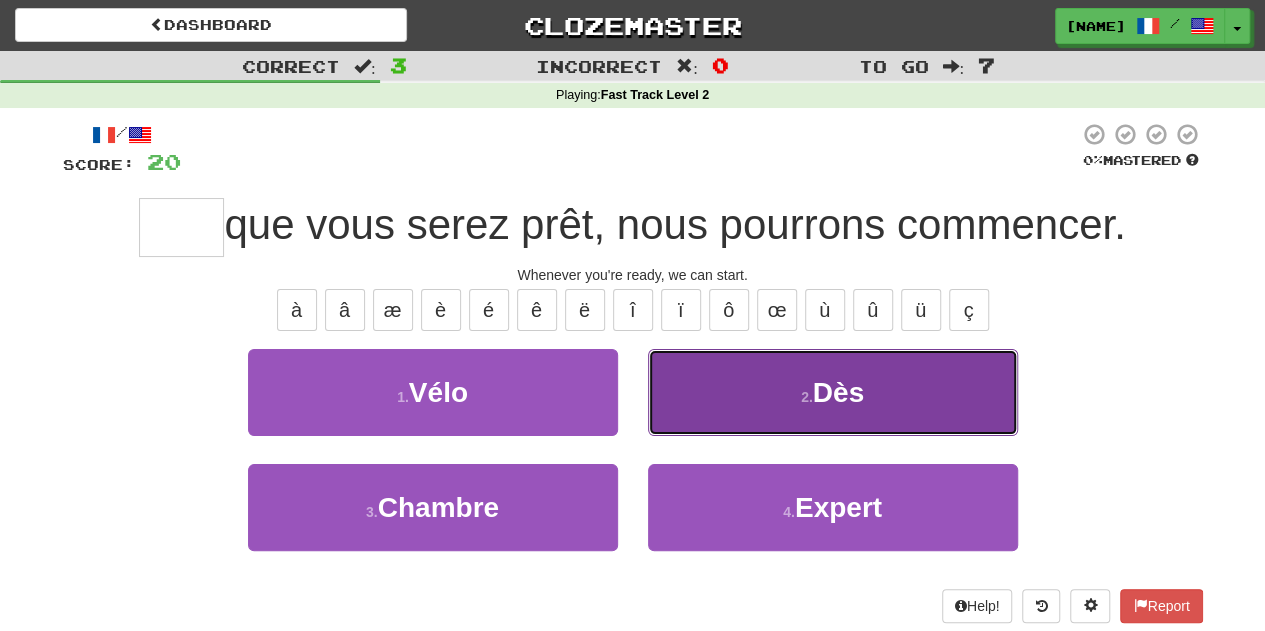 click on "2 .  Dès" at bounding box center (833, 392) 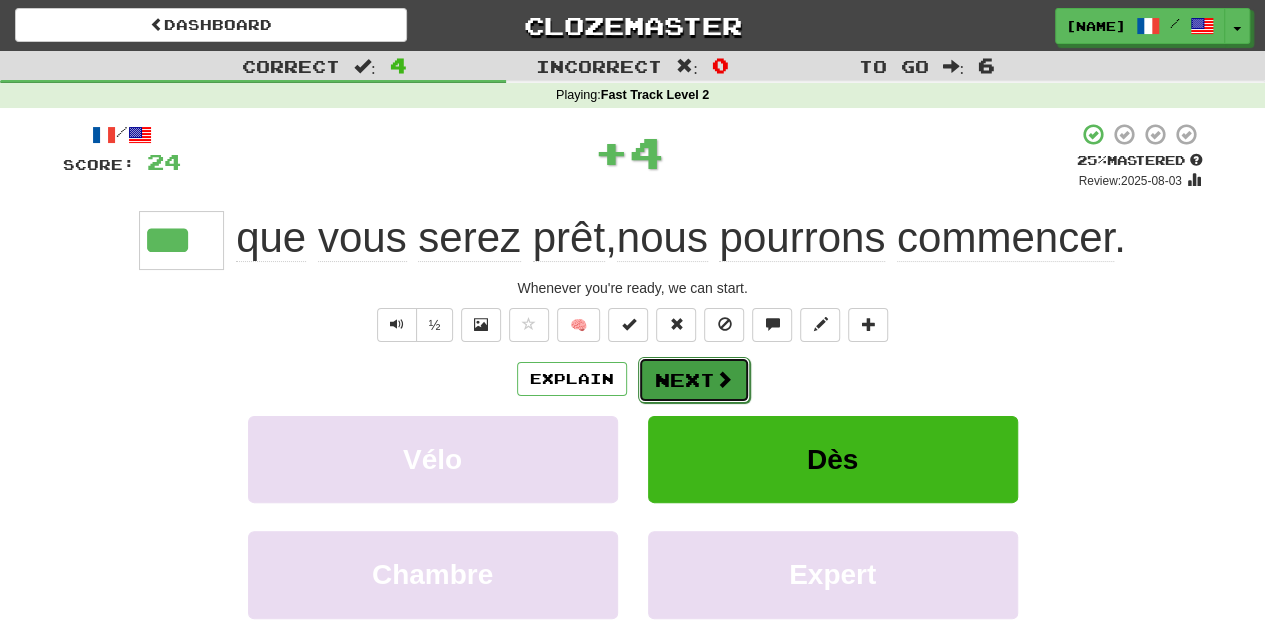 click on "Next" at bounding box center [694, 380] 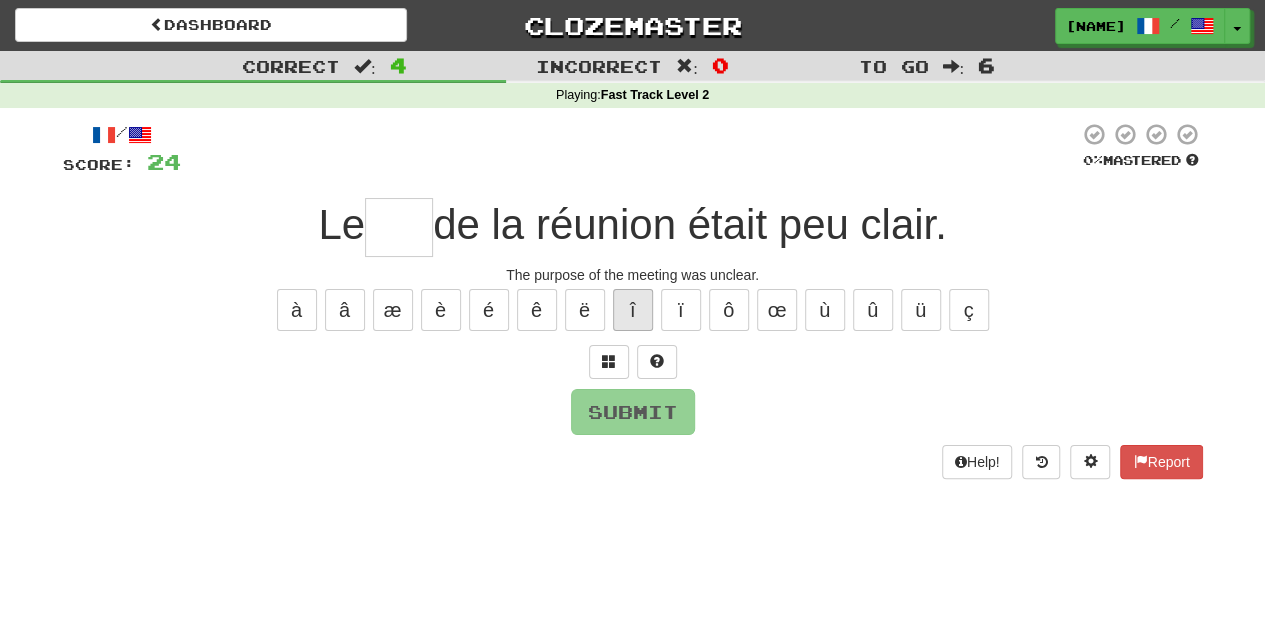 type on "*" 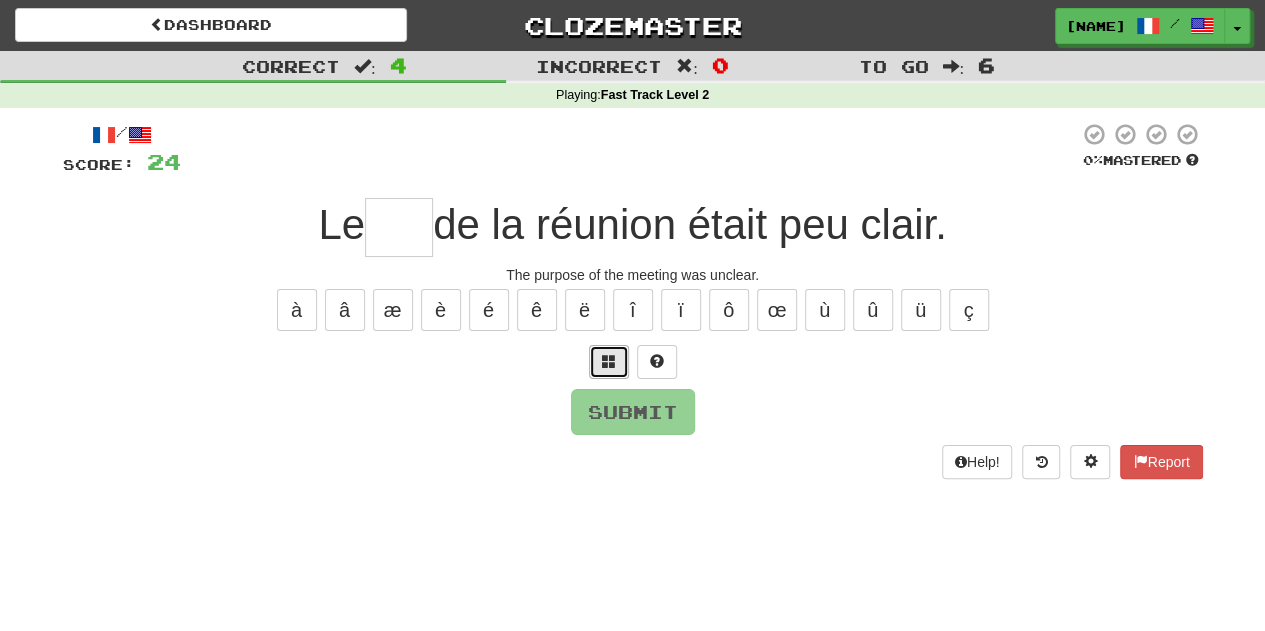 click at bounding box center (609, 361) 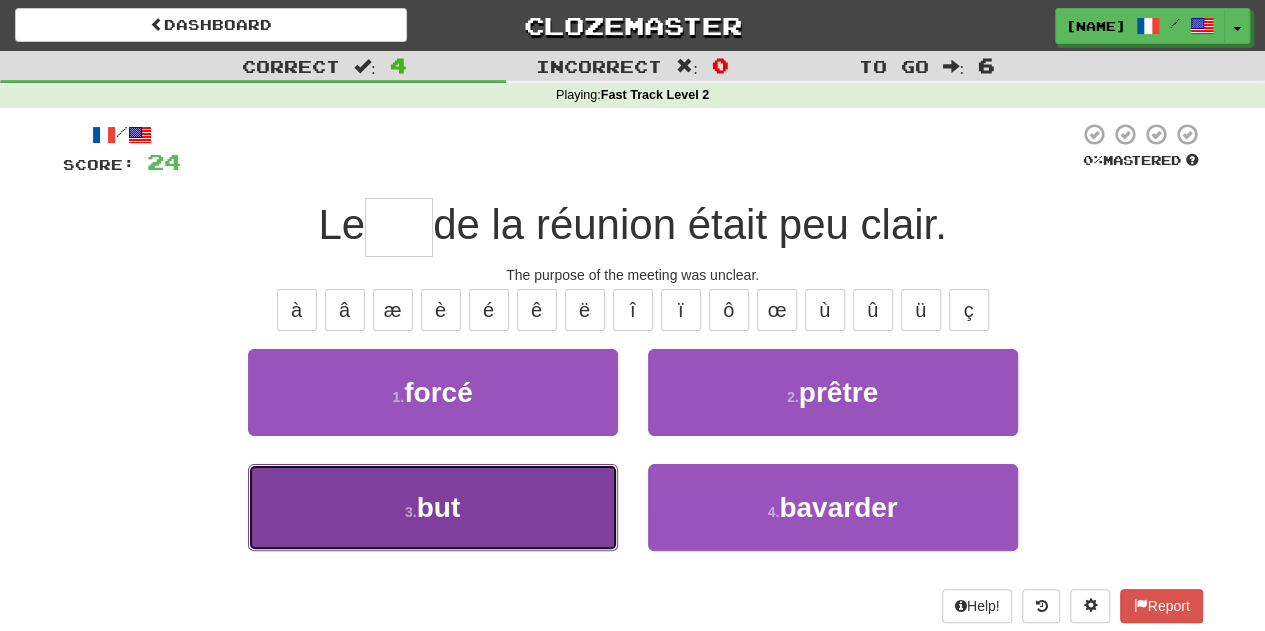 click on "3 .  but" at bounding box center (433, 507) 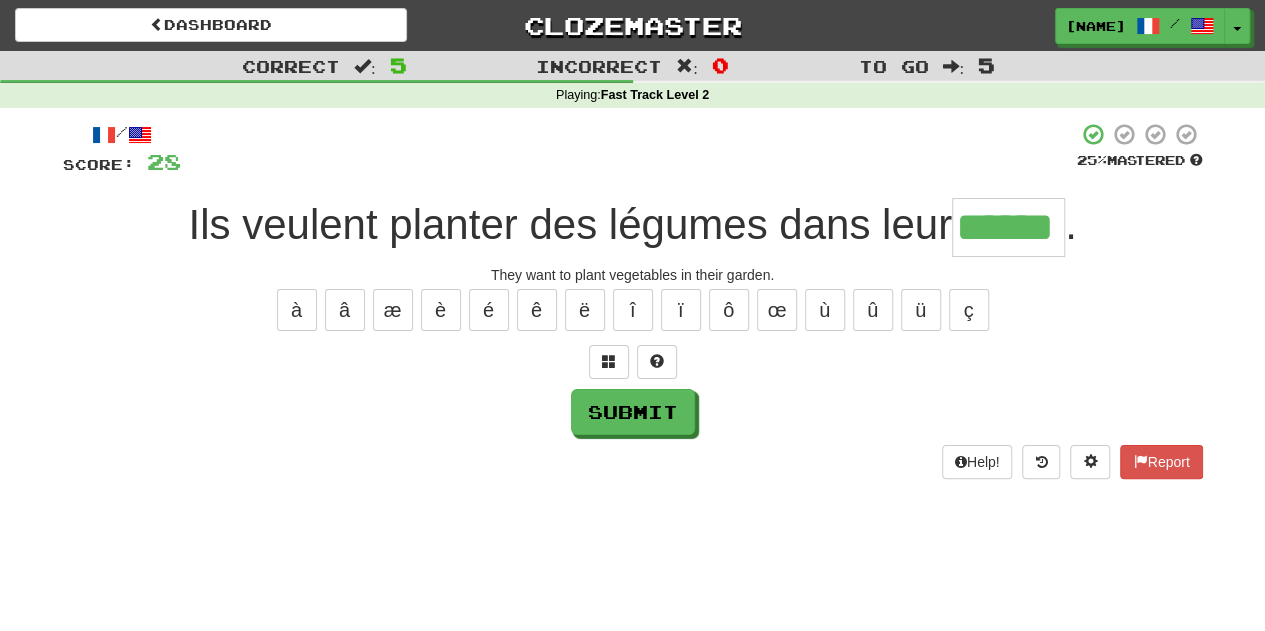 type on "******" 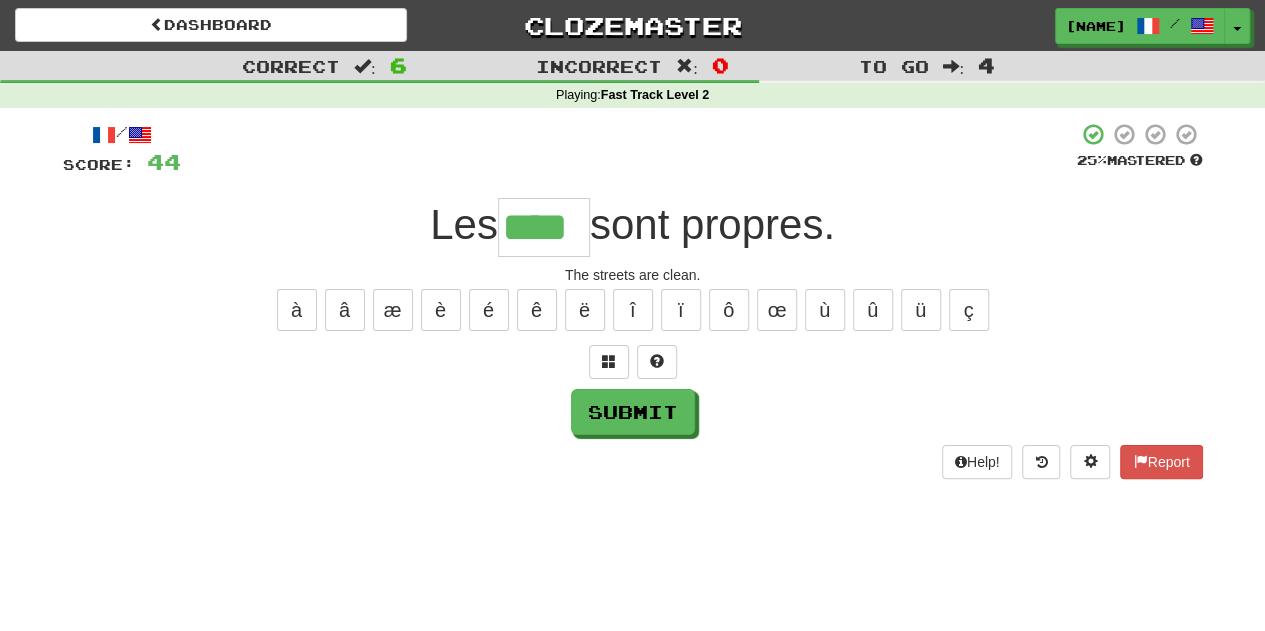 type on "****" 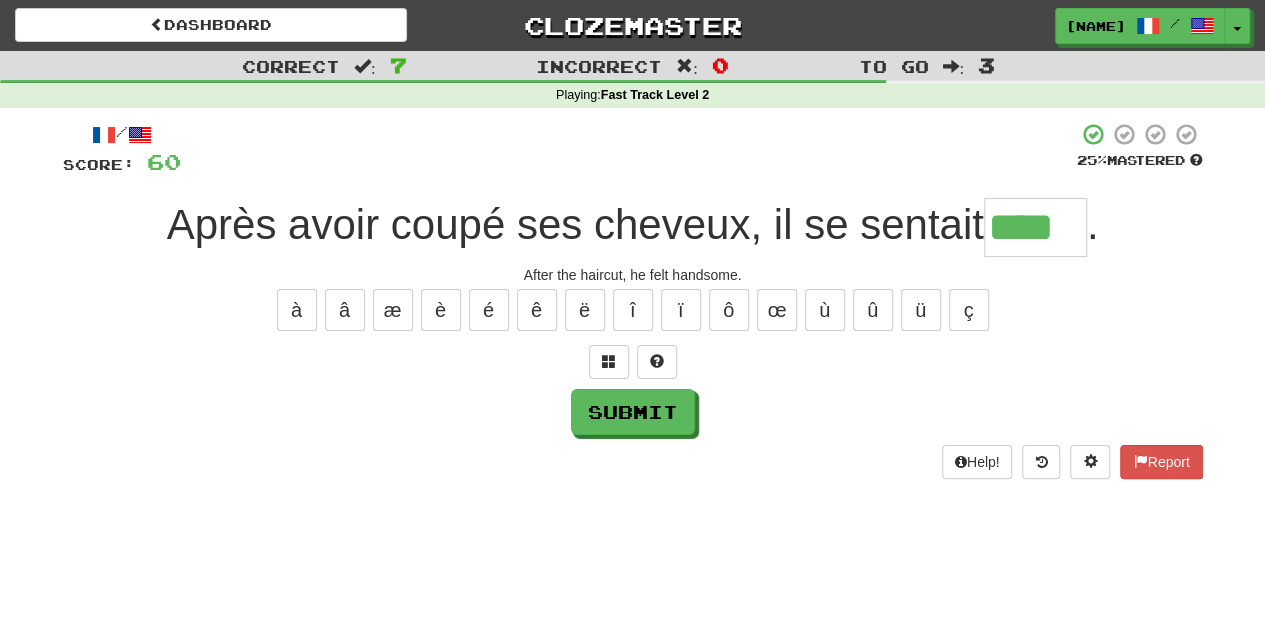 type on "****" 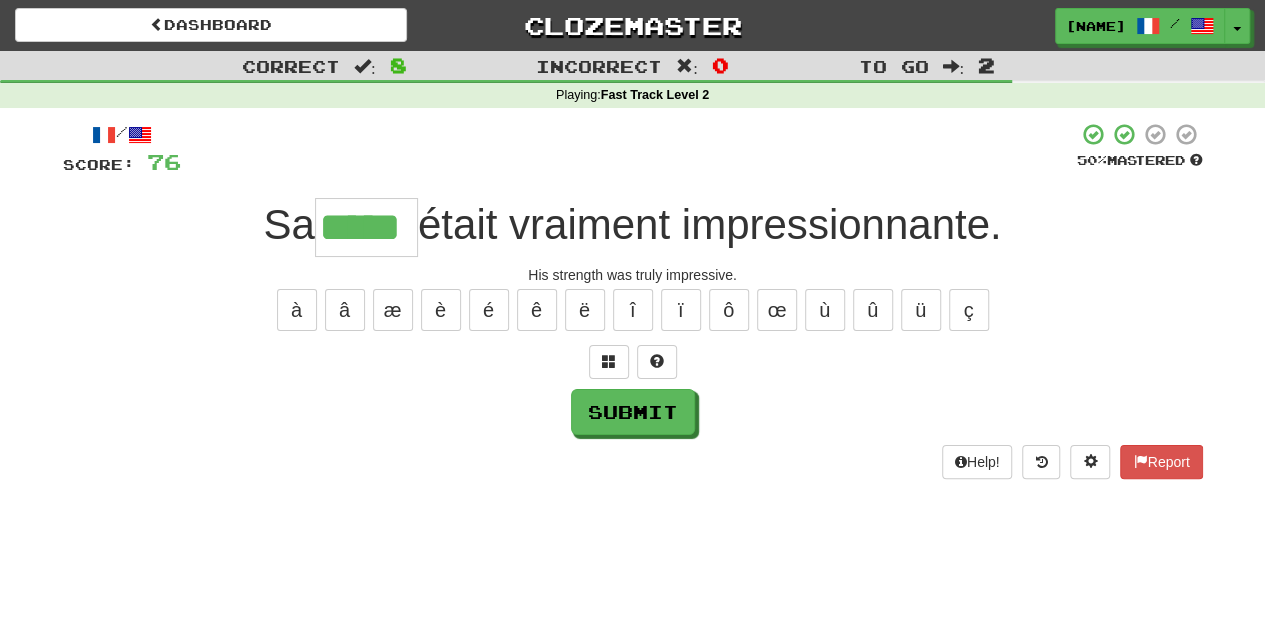 type on "*****" 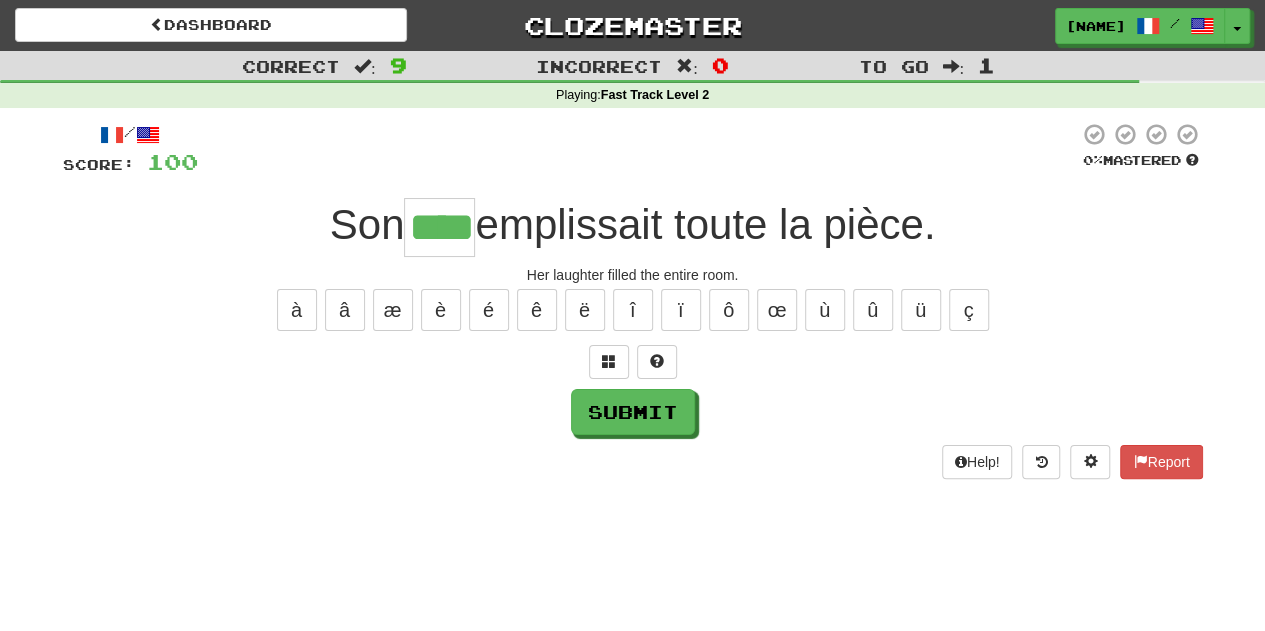 type on "****" 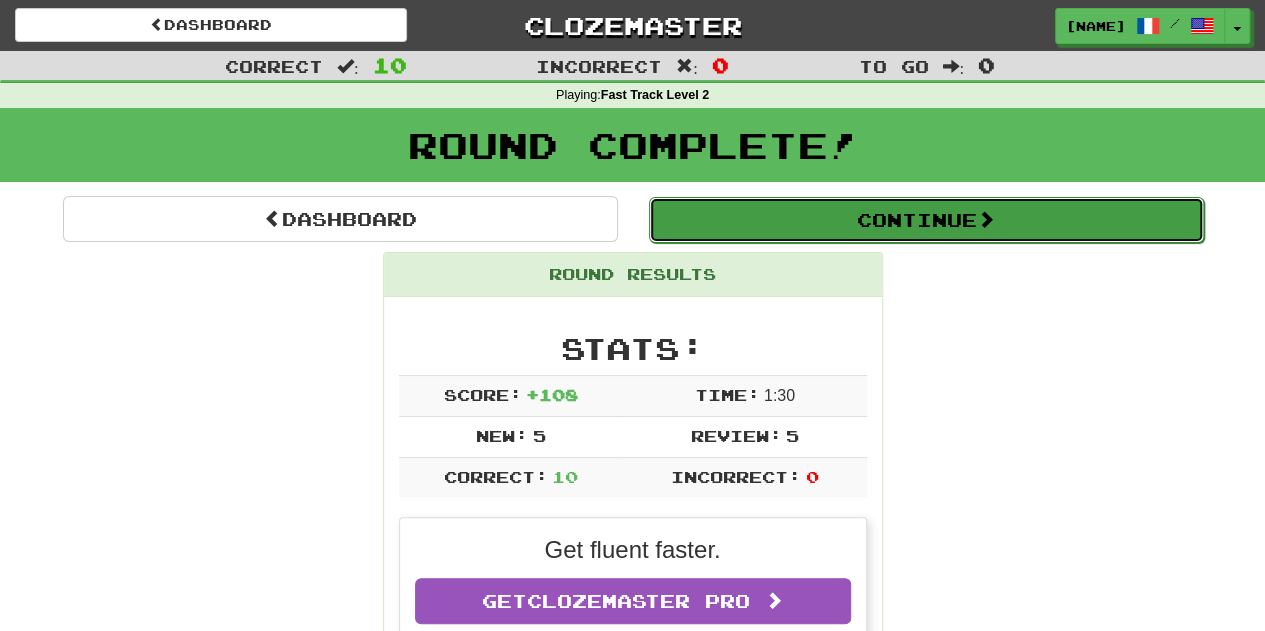 click on "Continue" at bounding box center [926, 220] 